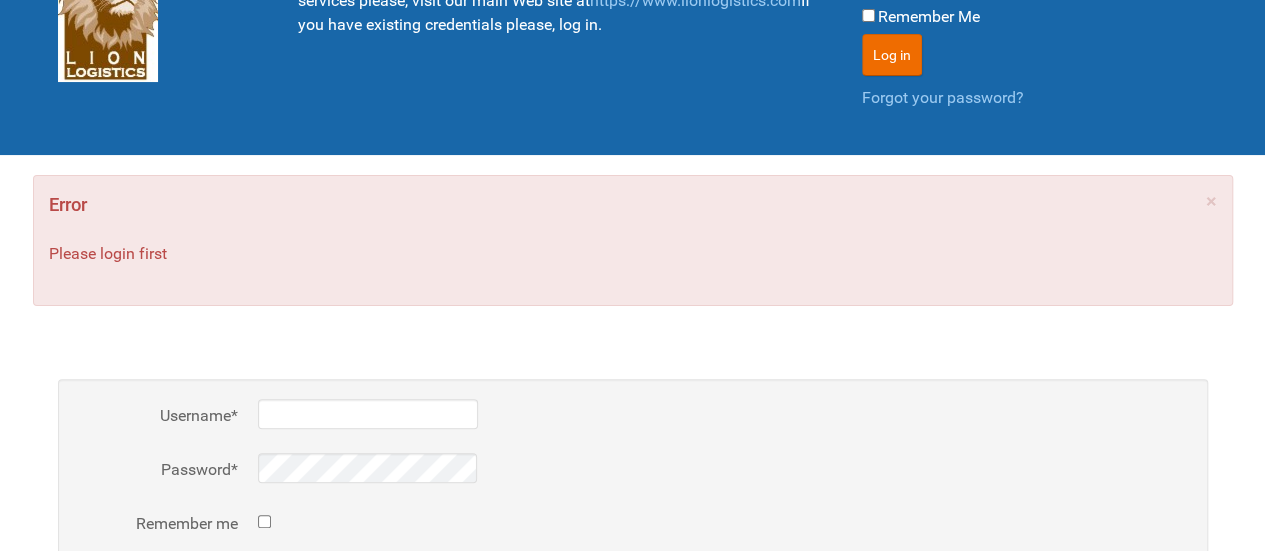 scroll, scrollTop: 300, scrollLeft: 0, axis: vertical 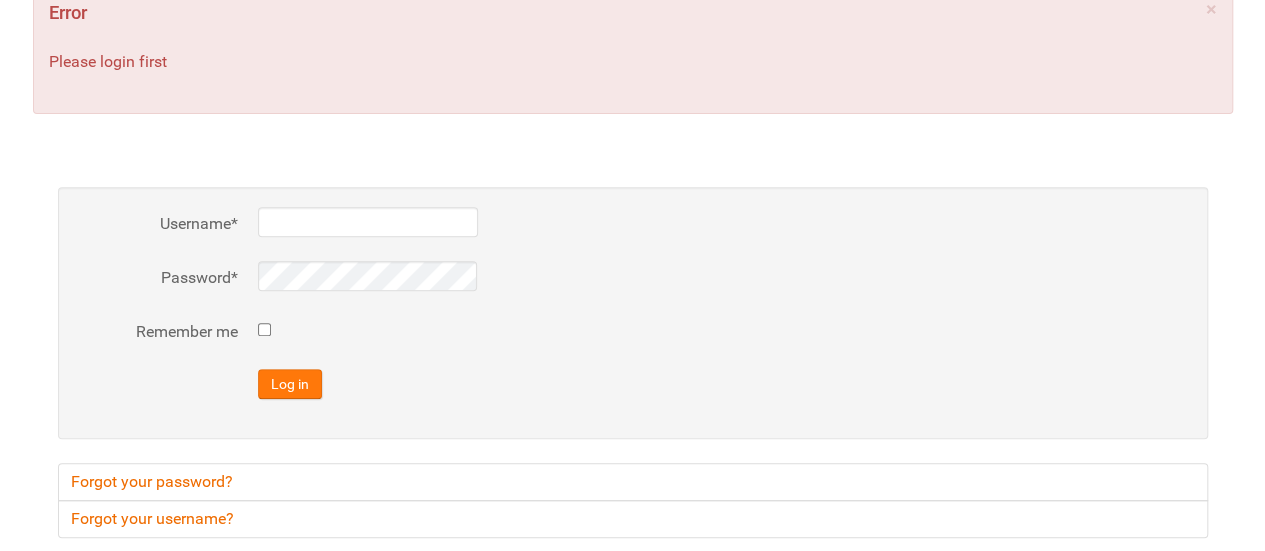 type on "al" 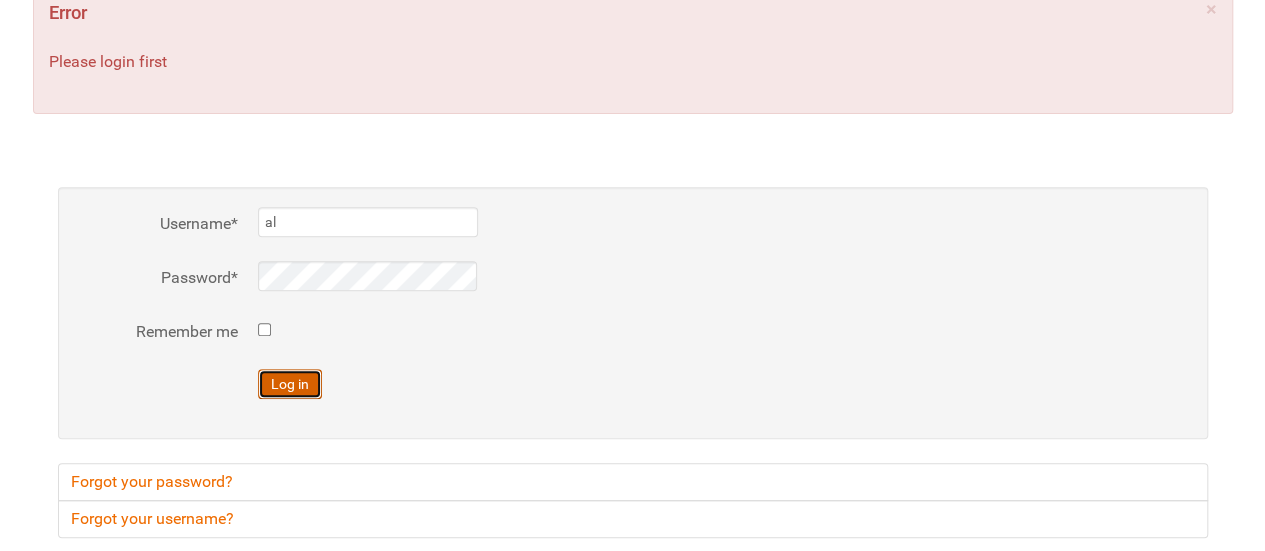 click on "Log in" at bounding box center (290, 384) 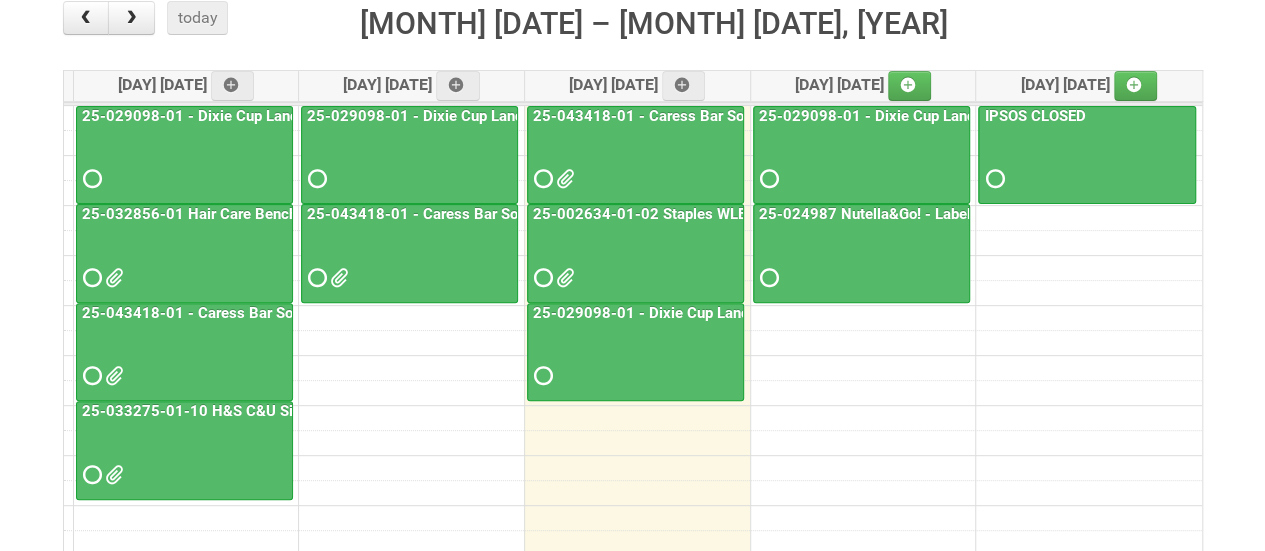 scroll, scrollTop: 300, scrollLeft: 0, axis: vertical 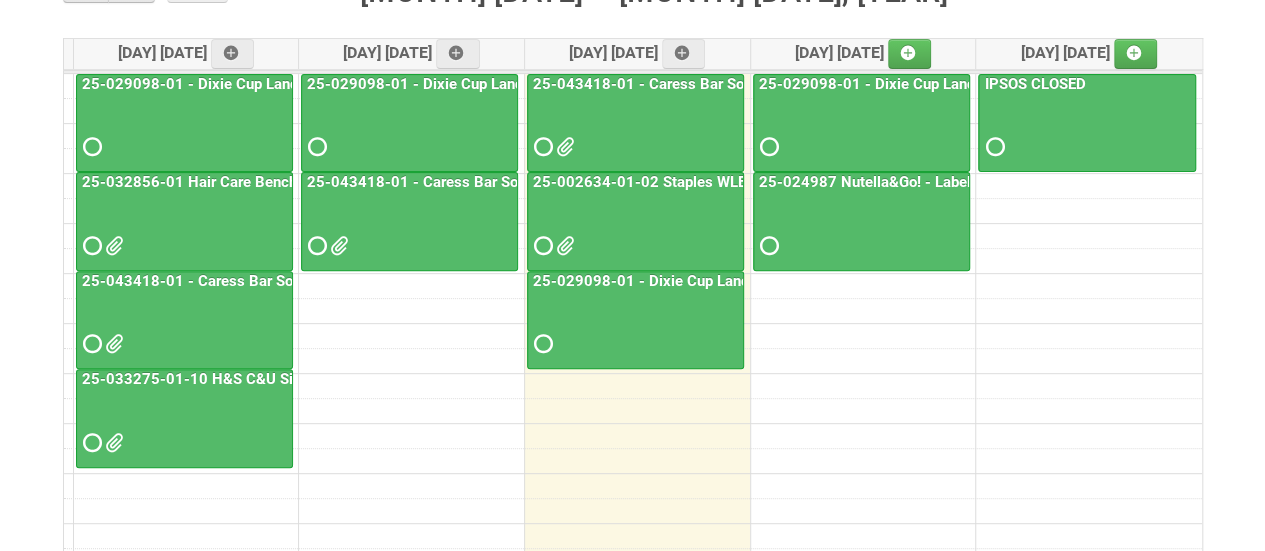 click on "[JOB_ID] - Caress Bar Soap Seq Mon US HUT (online respondents)" at bounding box center [776, 84] 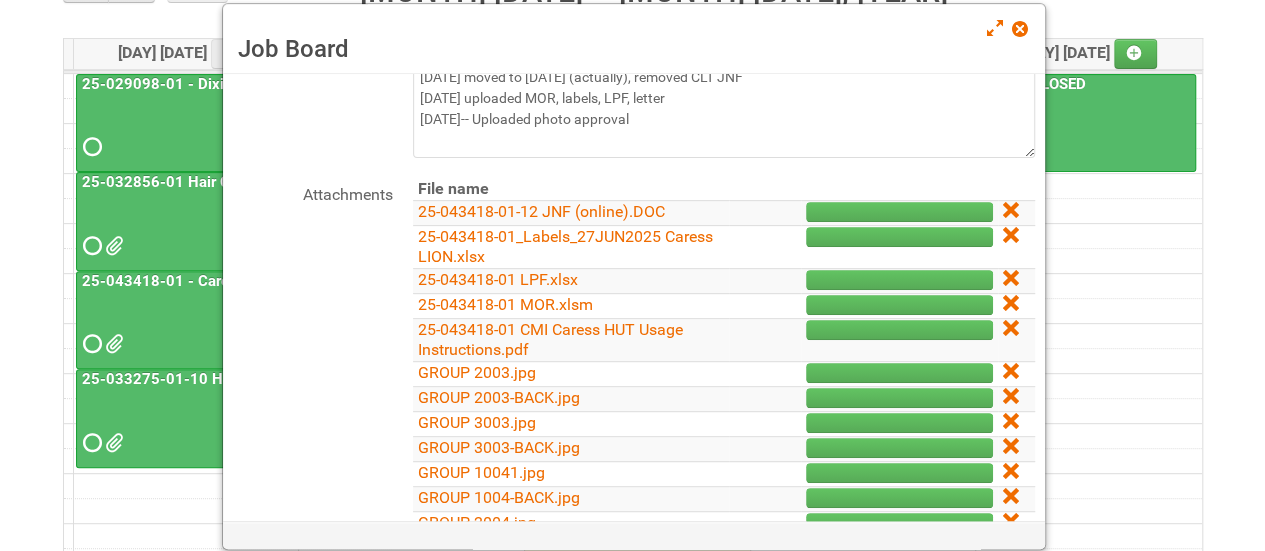 scroll, scrollTop: 300, scrollLeft: 0, axis: vertical 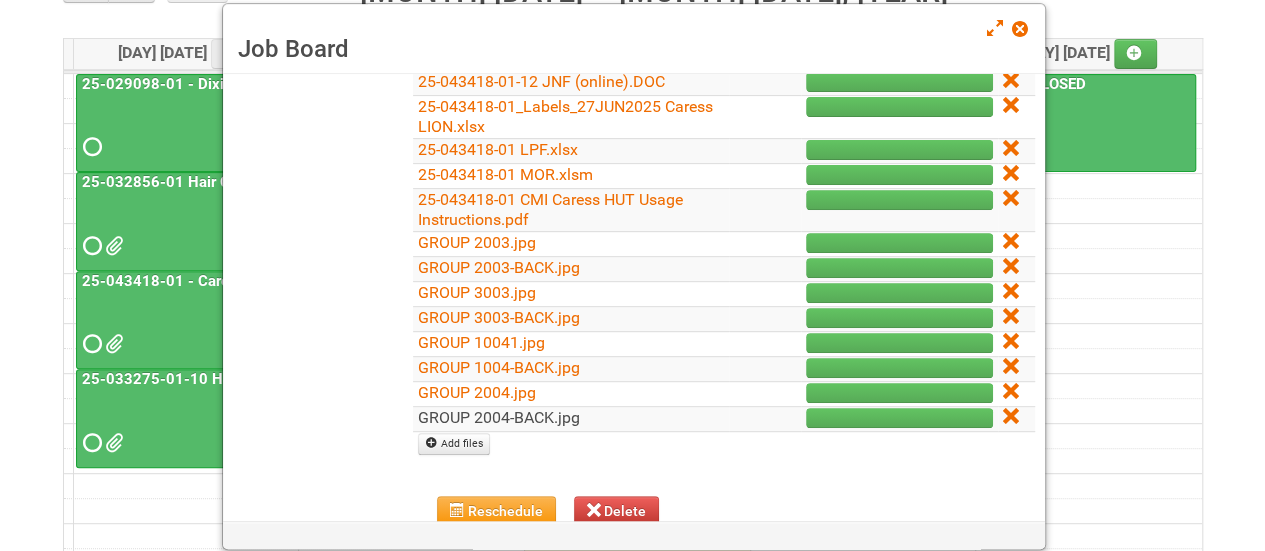 click on "GROUP 2004-BACK.jpg" at bounding box center [499, 417] 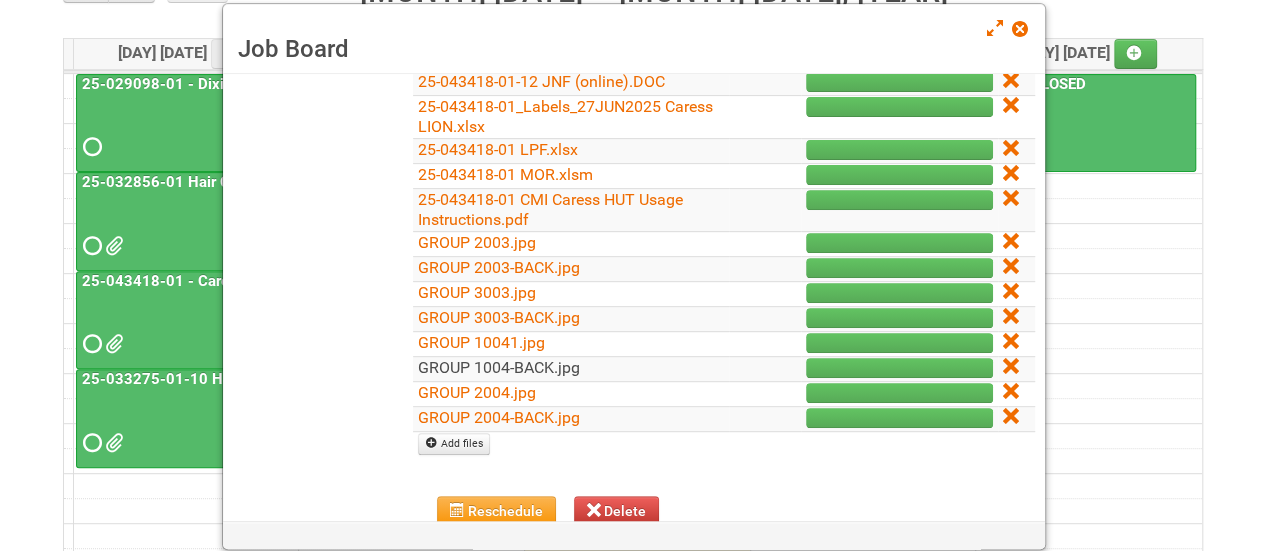 click on "GROUP 1004-BACK.jpg" at bounding box center (499, 367) 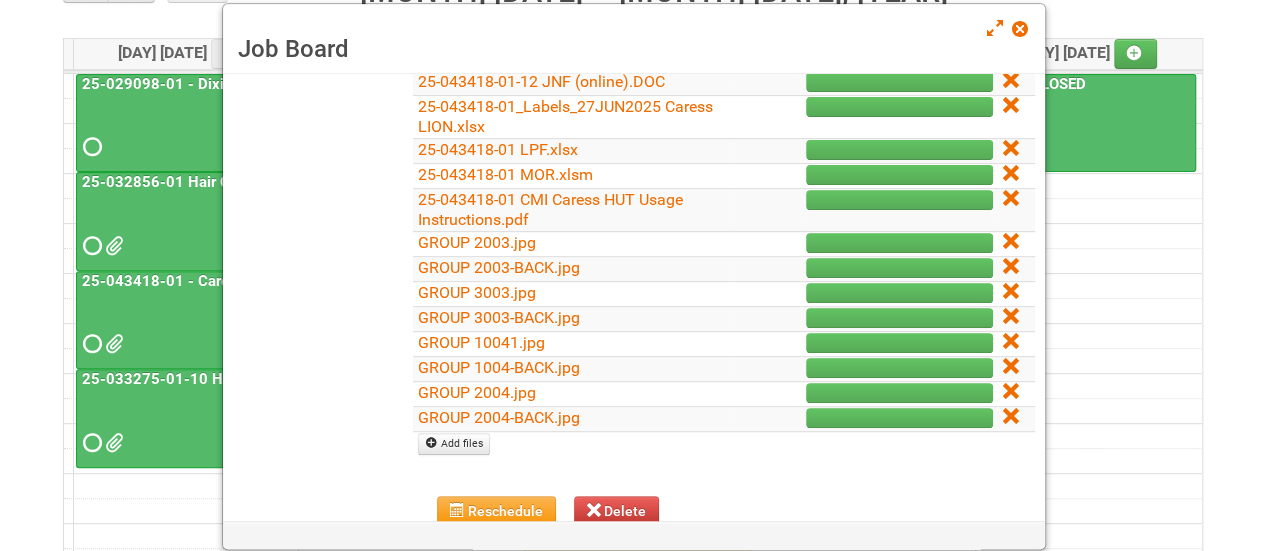 click at bounding box center (633, 110) 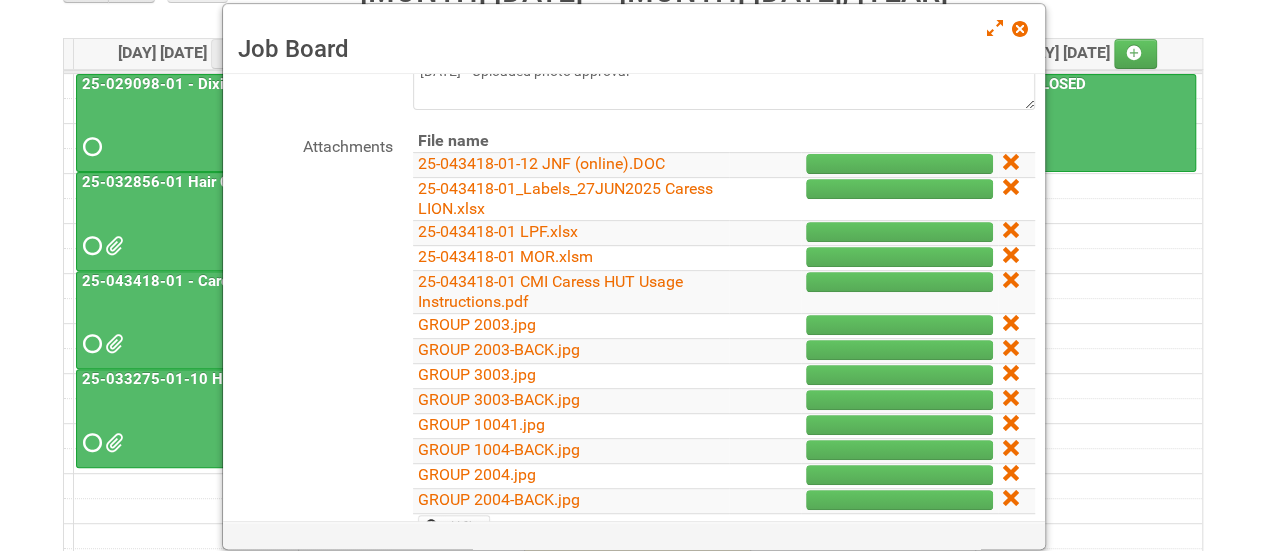 scroll, scrollTop: 200, scrollLeft: 0, axis: vertical 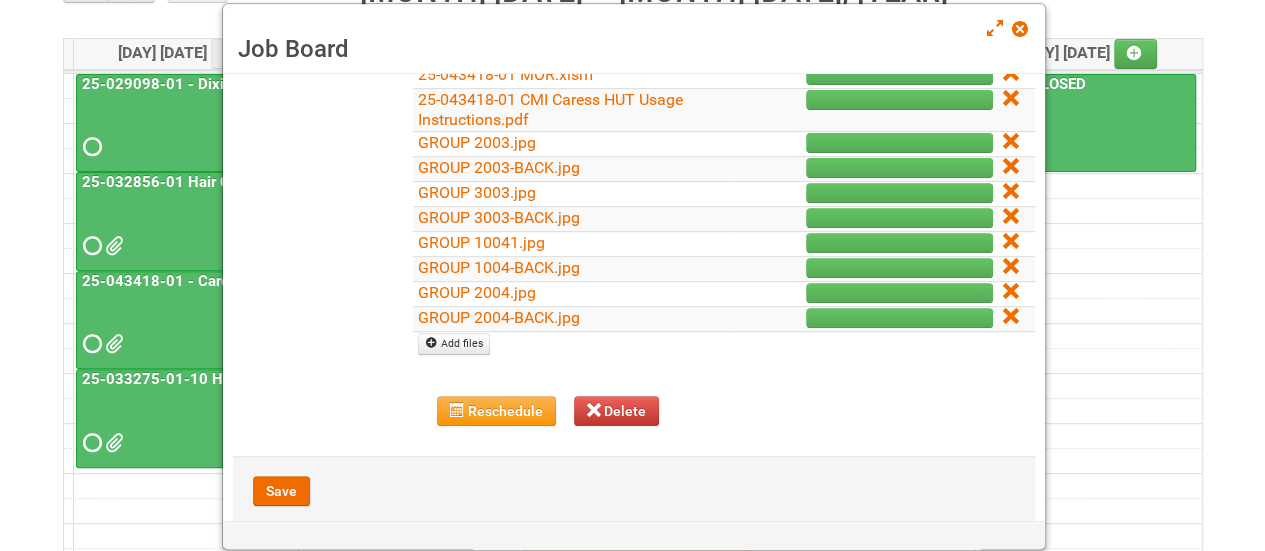 click at bounding box center (633, 110) 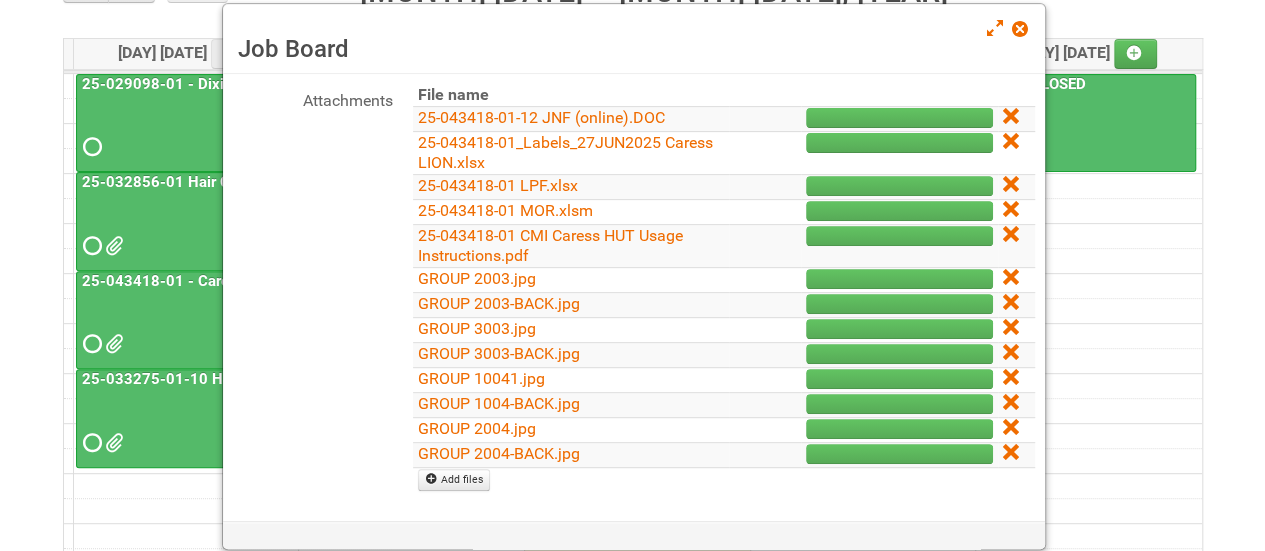 scroll, scrollTop: 200, scrollLeft: 0, axis: vertical 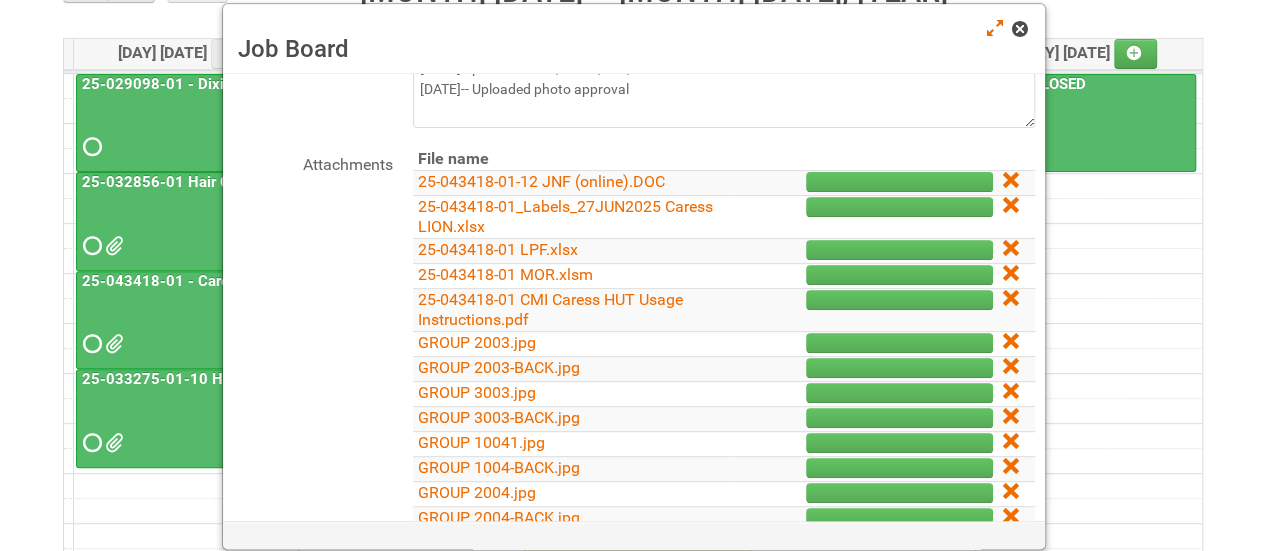 click at bounding box center (1019, 29) 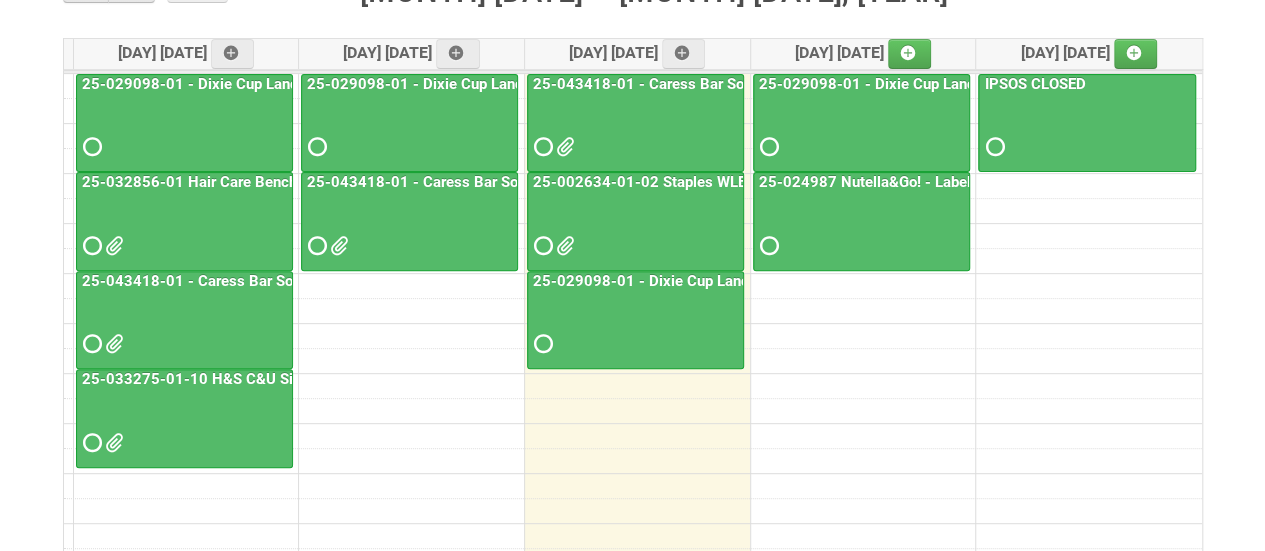 click on "×
■  - My Jobs      ■  - Other Jobs
Add
today month week Jun 30 – Jul 4, 2025 Mon 6/30      Tue 7/1      Wed 7/2      Thu 7/3      Fri 7/4      all-day 9am 10am 11am 12pm 1pm 2pm 3pm 4pm 5pm 6pm 7pm 8pm 9 - 11
25-029098-01 - Dixie Cup Landscape - Packing Day 4 11 - 13
25-032856-01 Hair Care Benchmark 13 - 15
25-043418-01 - Caress Bar Soap Seq Mon US HUT (CLT facilities) 15 - 17
25-033275-01-10 H&S C&U Single Product Test MAILING2 (group 1010 only) 9 - 11
25-029098-01 - Dixie Cup Landscape - Packing Day 5 11 - 13
25-043418-01 - Caress Bar Soap Seq Mon US HUT - BLINDING 9 - 11
25-043418-01 - Caress Bar Soap Seq Mon US HUT (online respondents) 11 - 13
25-002634-01-02 Staples WLE 2025 Community - Fifth Mailing 13 - 15 9 - 11 11 - 13 9 - 11" at bounding box center (633, 323) 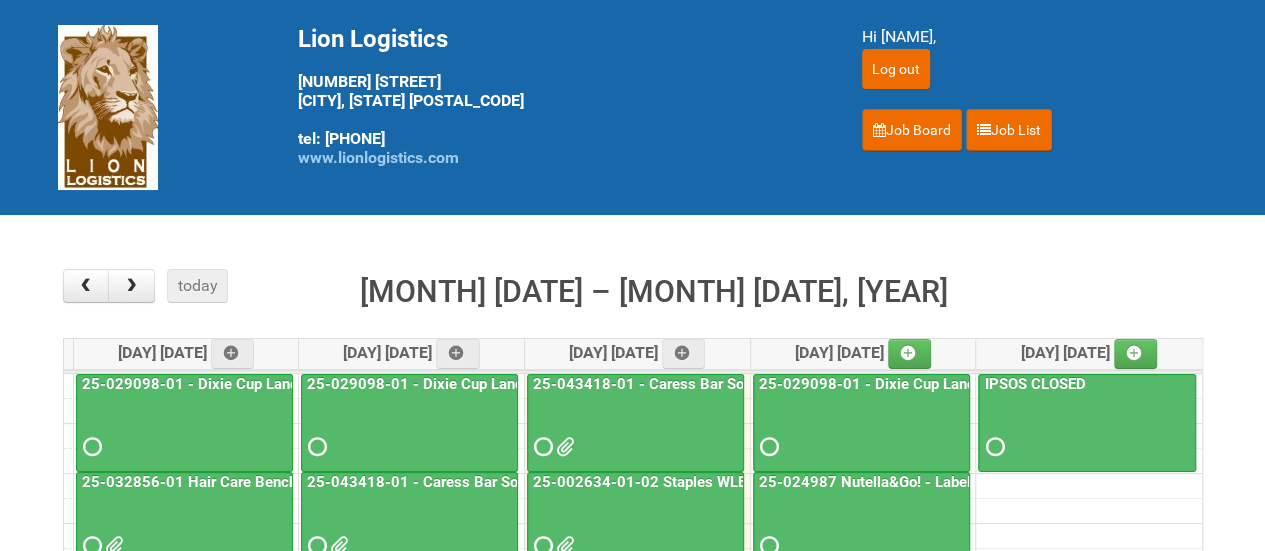 click on "Lion Logistics" at bounding box center [373, 39] 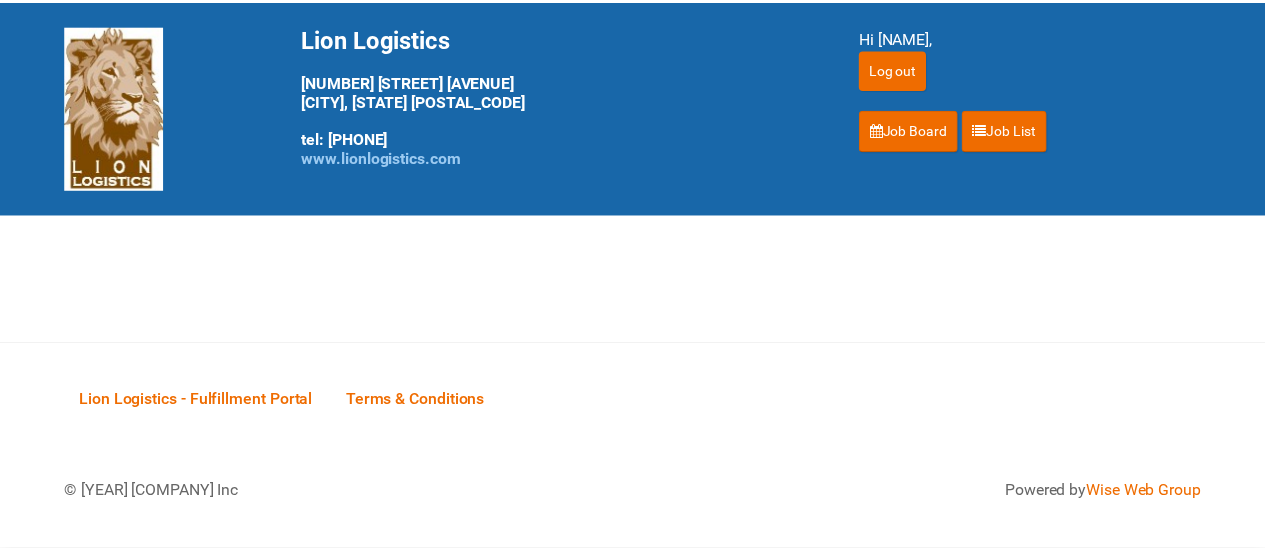 scroll, scrollTop: 0, scrollLeft: 0, axis: both 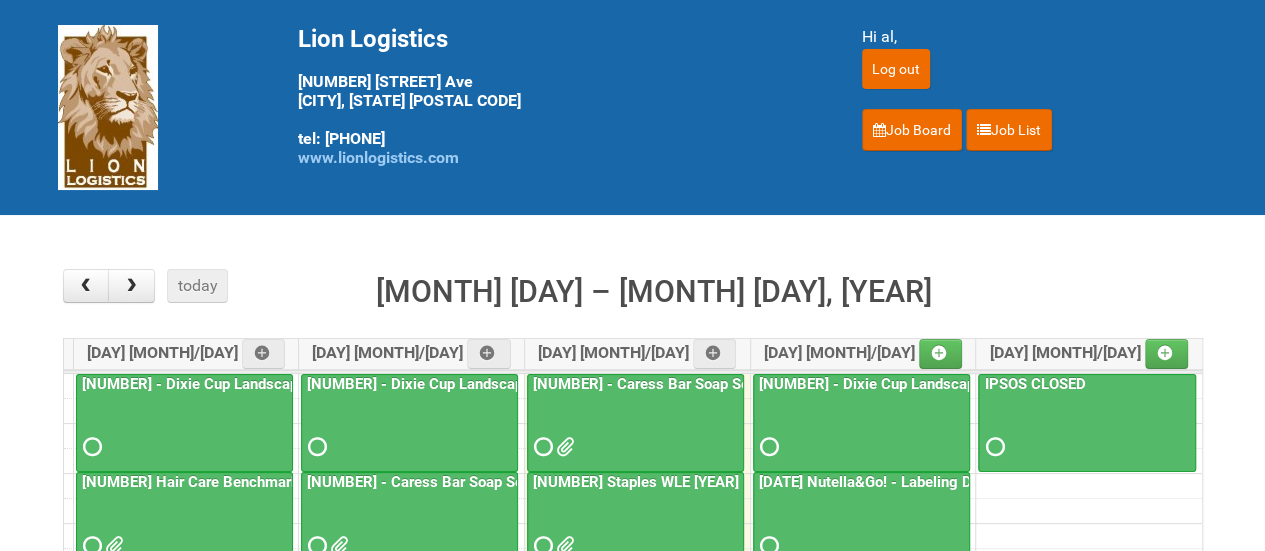 click on "×
■  - My Jobs      ■  - Other Jobs
Add
today month week Jun 30 – Jul 4, 2025 Mon 6/30      Tue 7/1      Wed 7/2      Thu 7/3      Fri 7/4      all-day 9am 10am 11am 12pm 1pm 2pm 3pm 4pm 5pm 6pm 7pm 8pm 9 - 11
25-029098-01 - Dixie Cup Landscape - Packing Day 4 11 - 13
25-032856-01 Hair Care Benchmark 13 - 15
25-043418-01 - Caress Bar Soap Seq Mon US HUT (CLT facilities) 15 - 17
25-033275-01-10 H&S C&U Single Product Test MAILING2 (group 1010 only) 9 - 11
25-029098-01 - Dixie Cup Landscape - Packing Day 5 11 - 13
25-043418-01 - Caress Bar Soap Seq Mon US HUT - BLINDING 9 - 11 11 - 13 13 - 15 9 - 11
25-029098-01 - Dixie Cup Landscape 9 - 11" at bounding box center [632, 623] 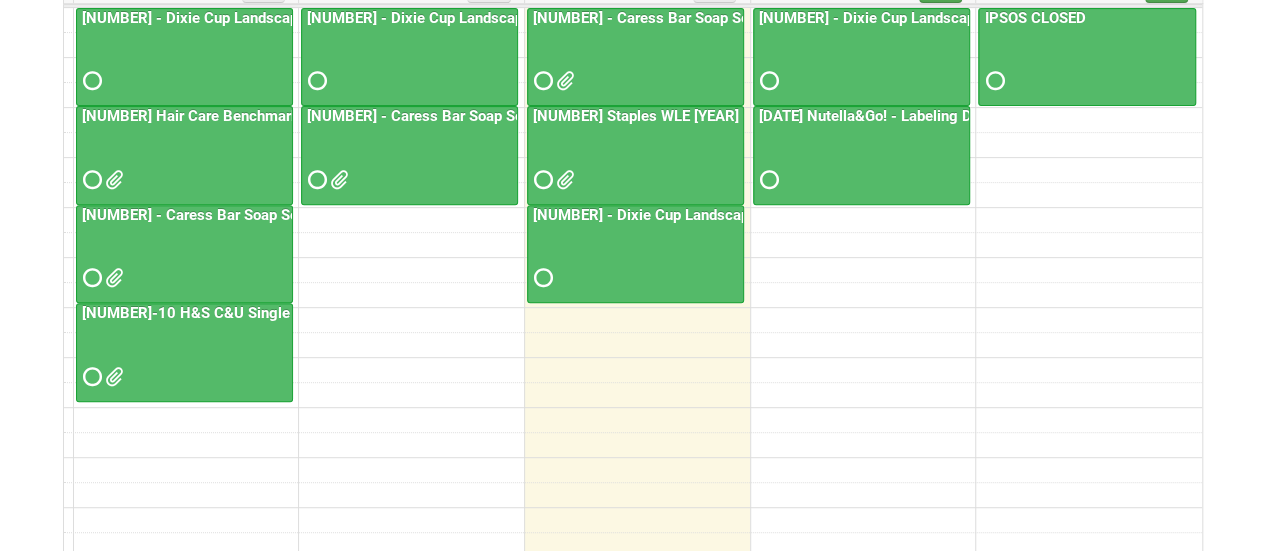 scroll, scrollTop: 200, scrollLeft: 0, axis: vertical 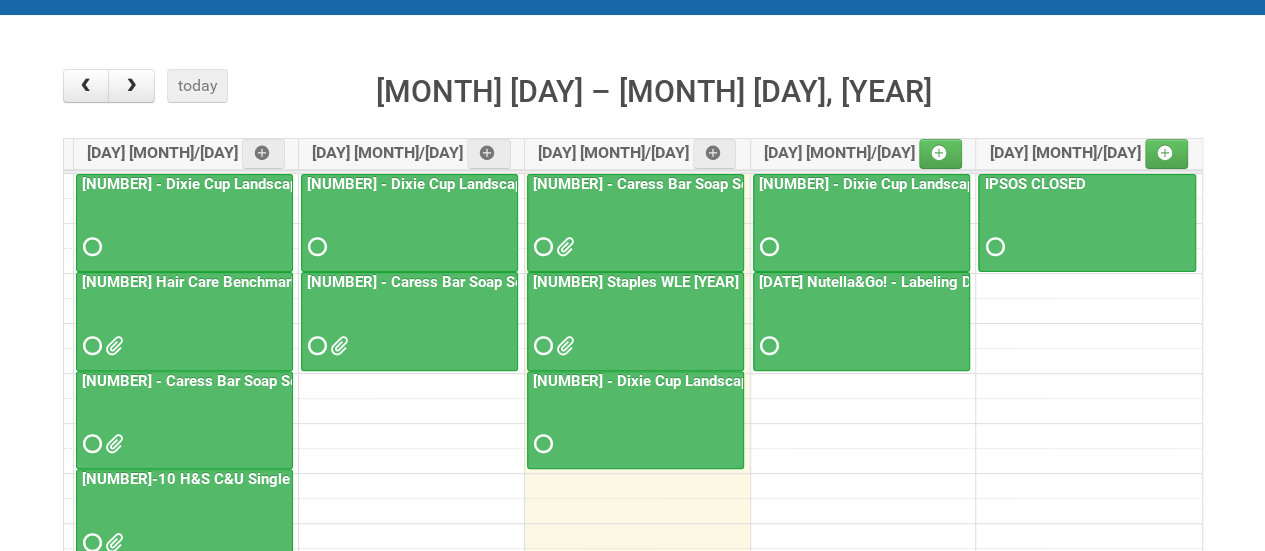 click at bounding box center (635, 229) 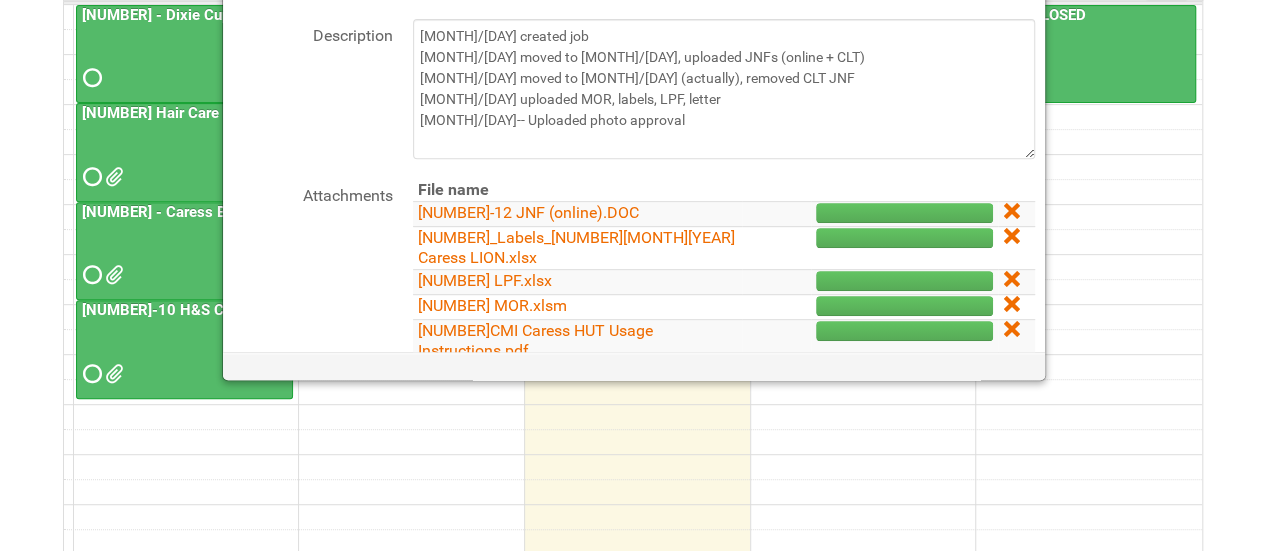 scroll, scrollTop: 400, scrollLeft: 0, axis: vertical 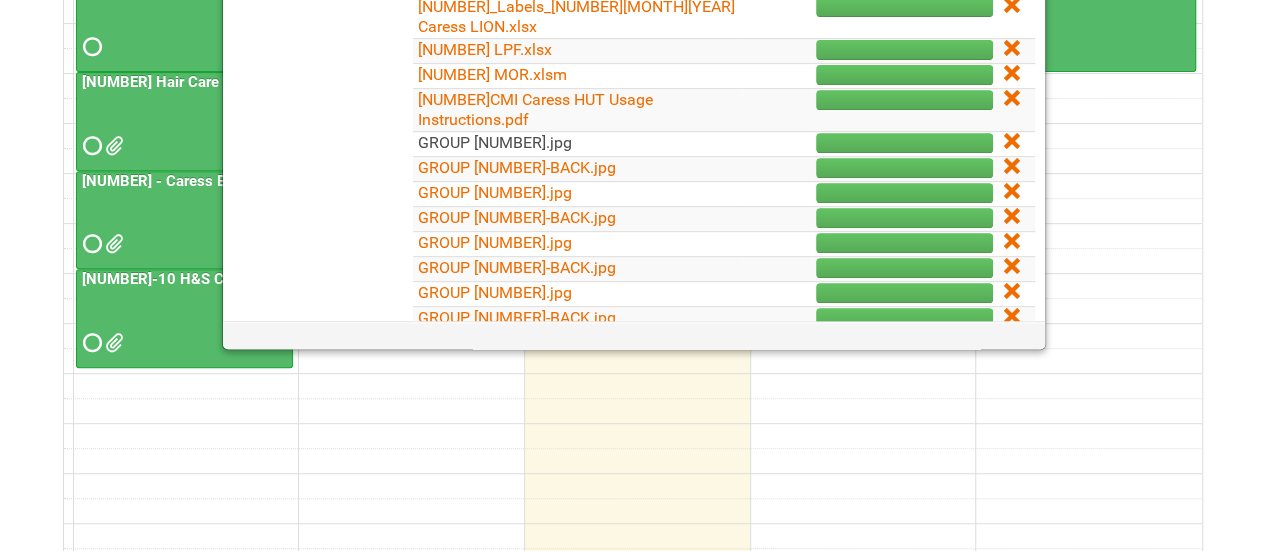 click on "GROUP 2003.jpg" at bounding box center (495, 142) 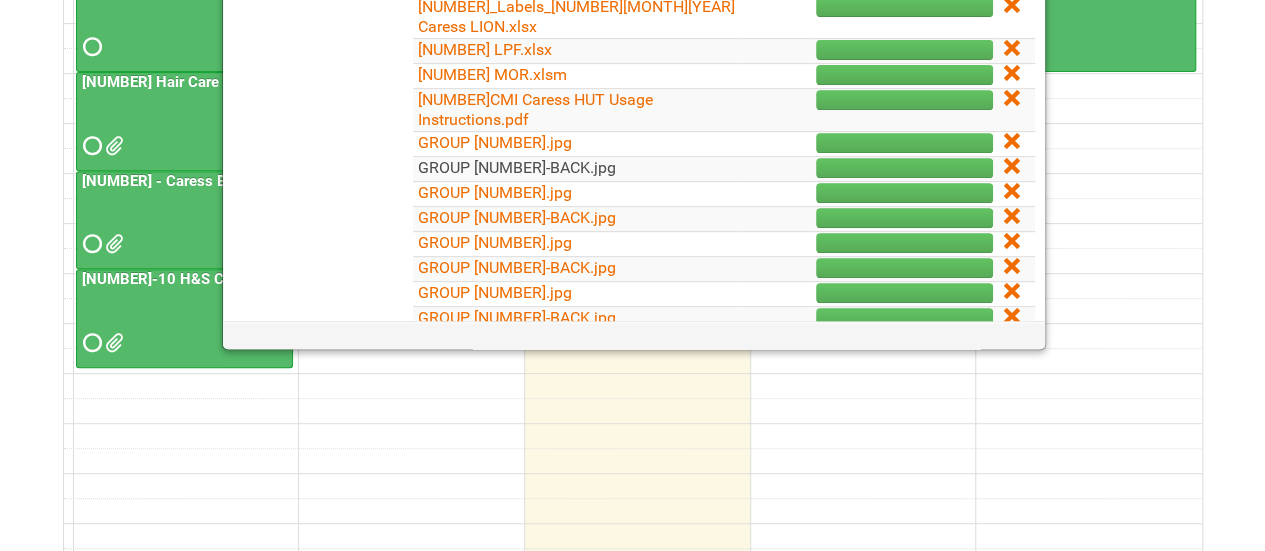 click on "GROUP 2003-BACK.jpg" at bounding box center [517, 167] 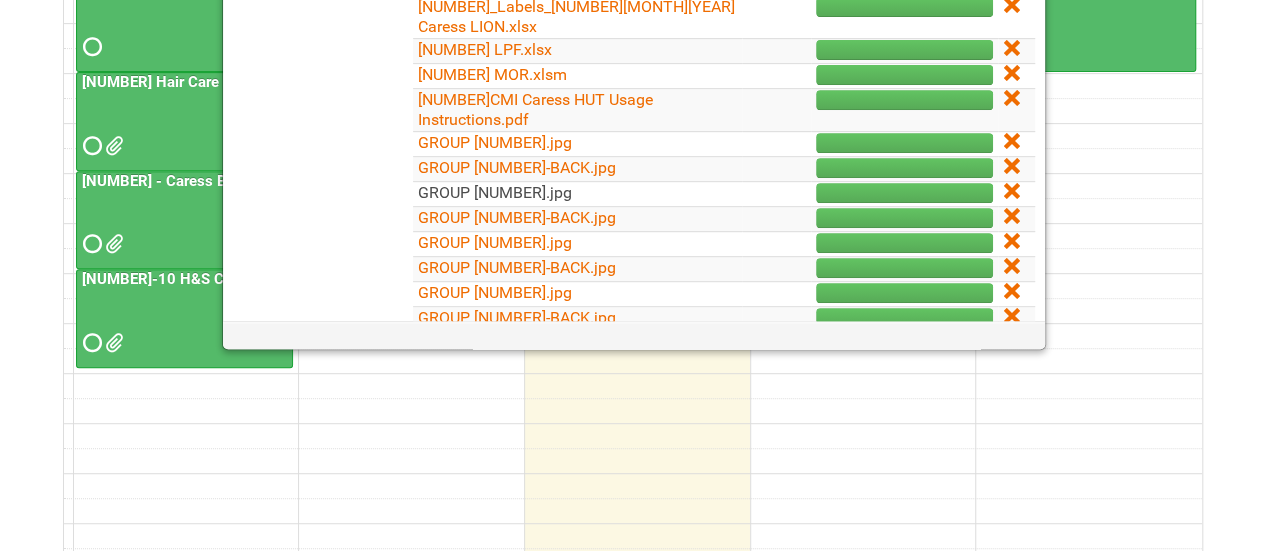 click on "GROUP 3003.jpg" at bounding box center (495, 192) 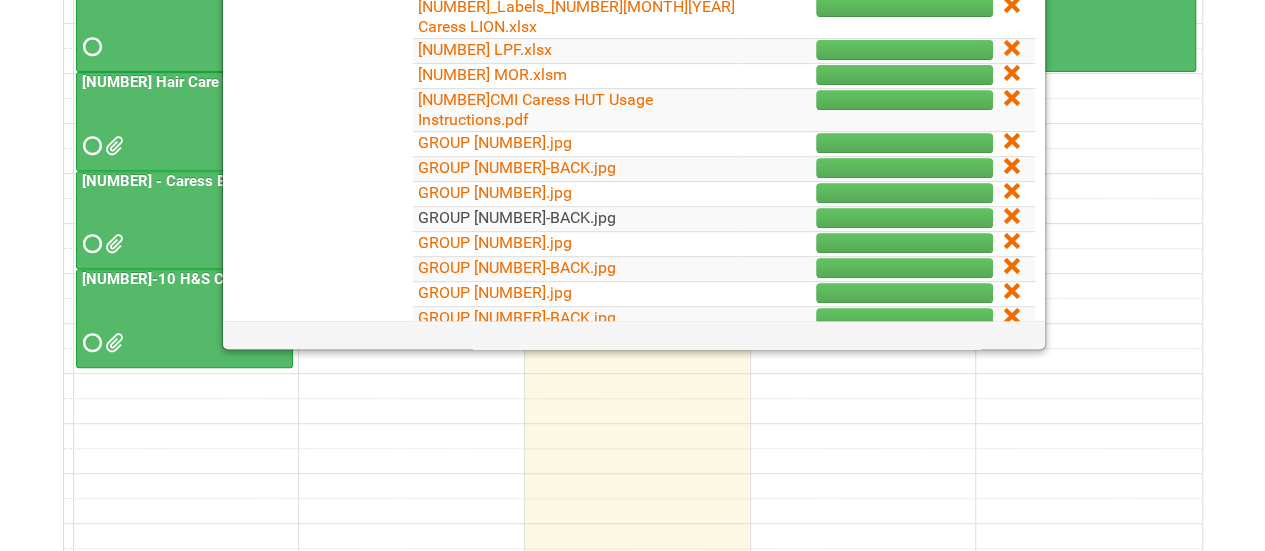 click on "GROUP 3003-BACK.jpg" at bounding box center (517, 217) 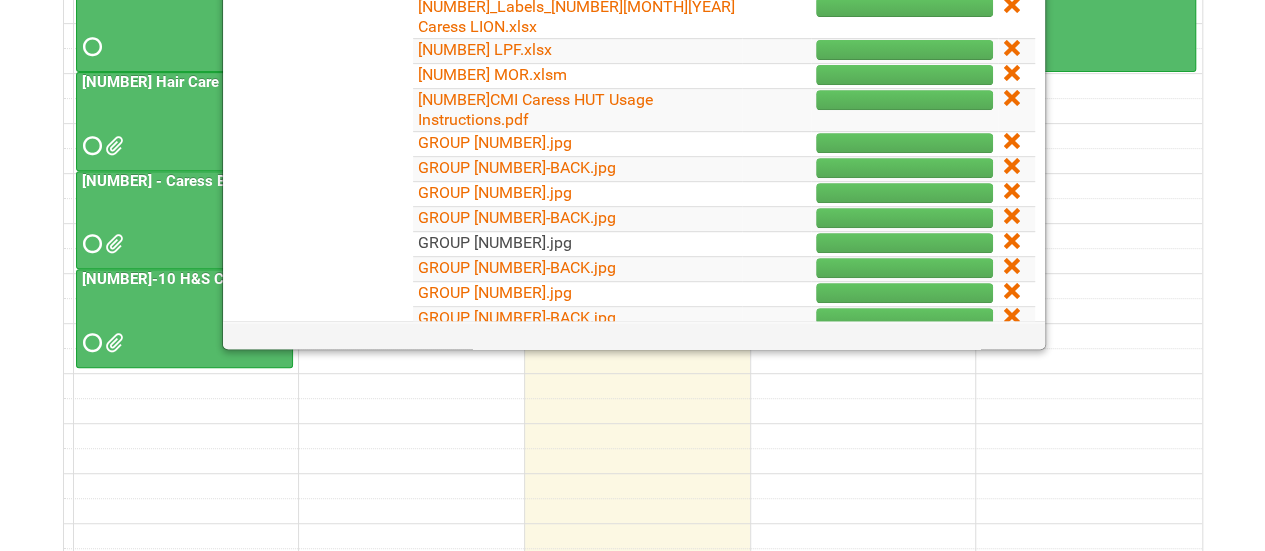 click on "GROUP 10041.jpg" at bounding box center (495, 242) 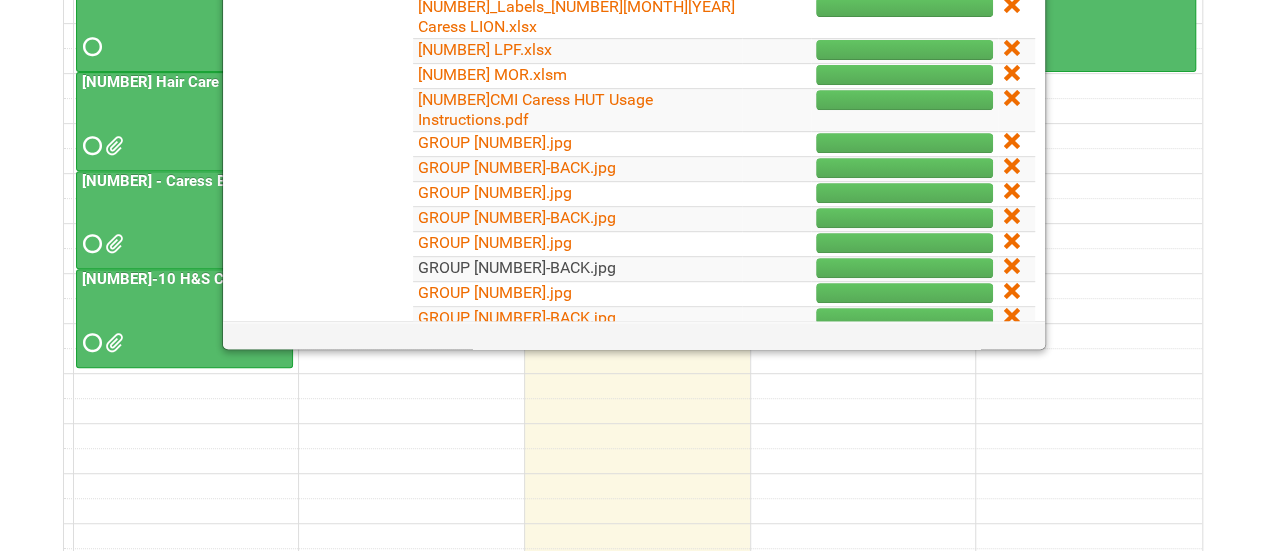 click on "GROUP 1004-BACK.jpg" at bounding box center [517, 267] 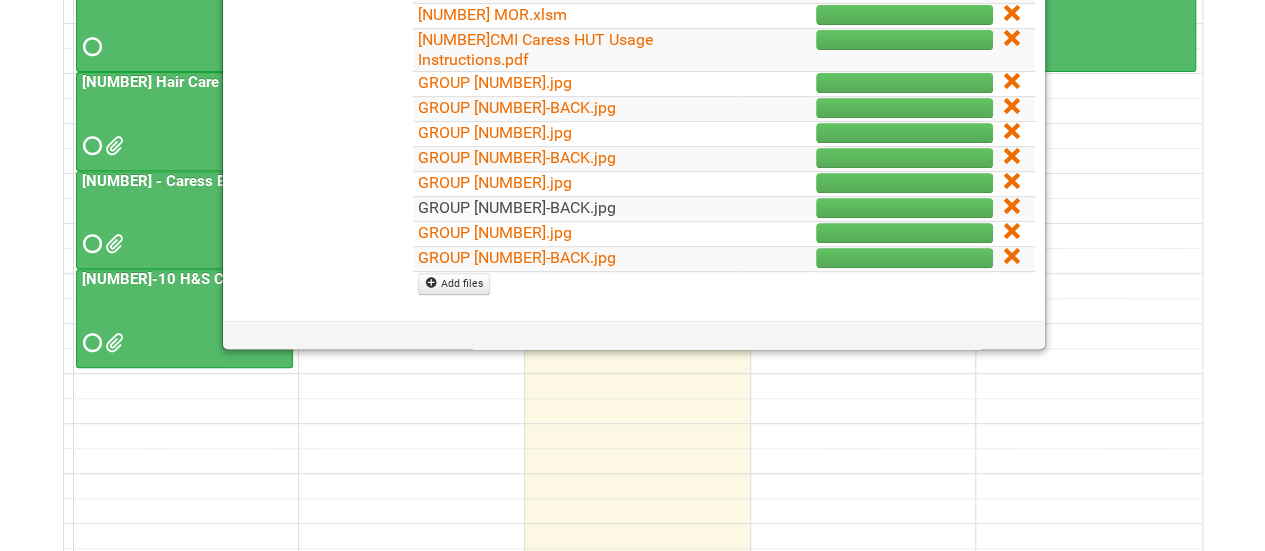 scroll, scrollTop: 300, scrollLeft: 0, axis: vertical 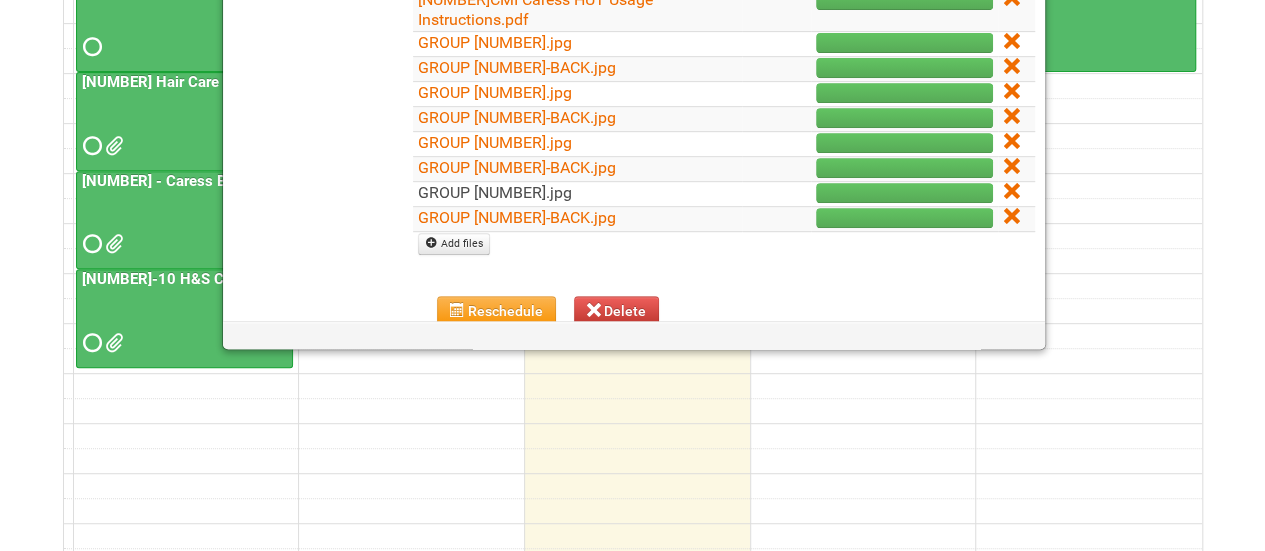 click on "GROUP 2004.jpg" at bounding box center (495, 192) 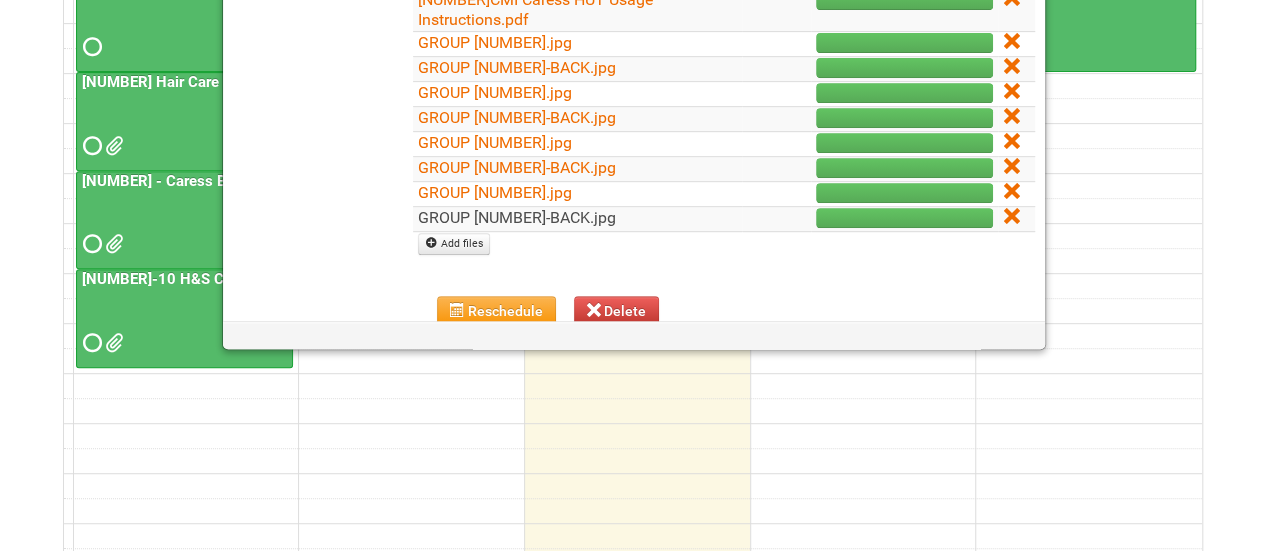 click on "GROUP 2004-BACK.jpg" at bounding box center [517, 217] 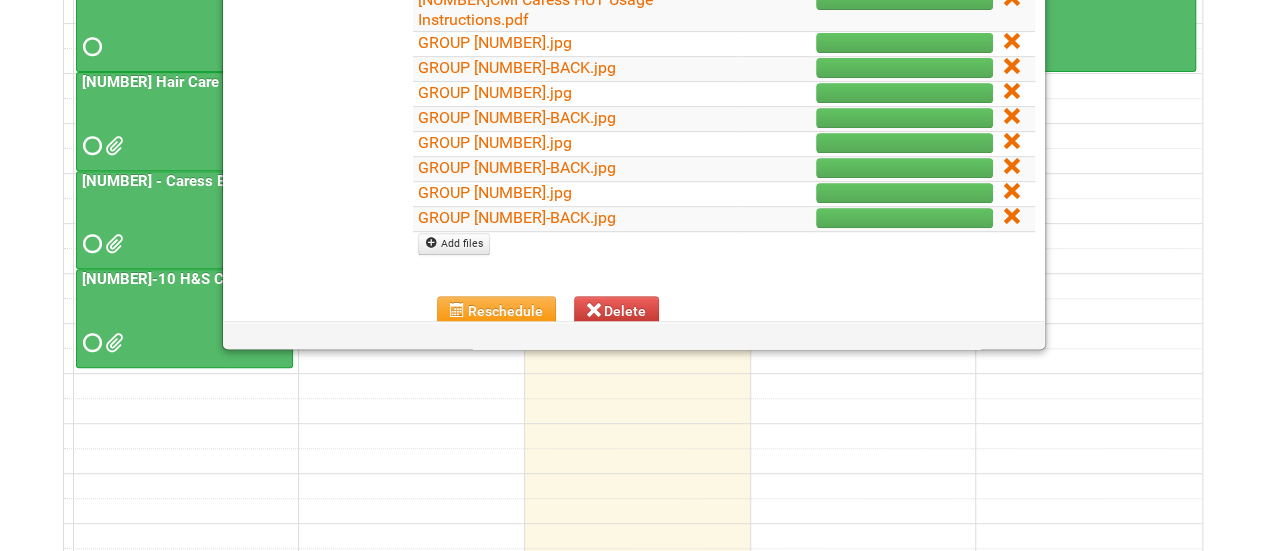 scroll, scrollTop: 200, scrollLeft: 0, axis: vertical 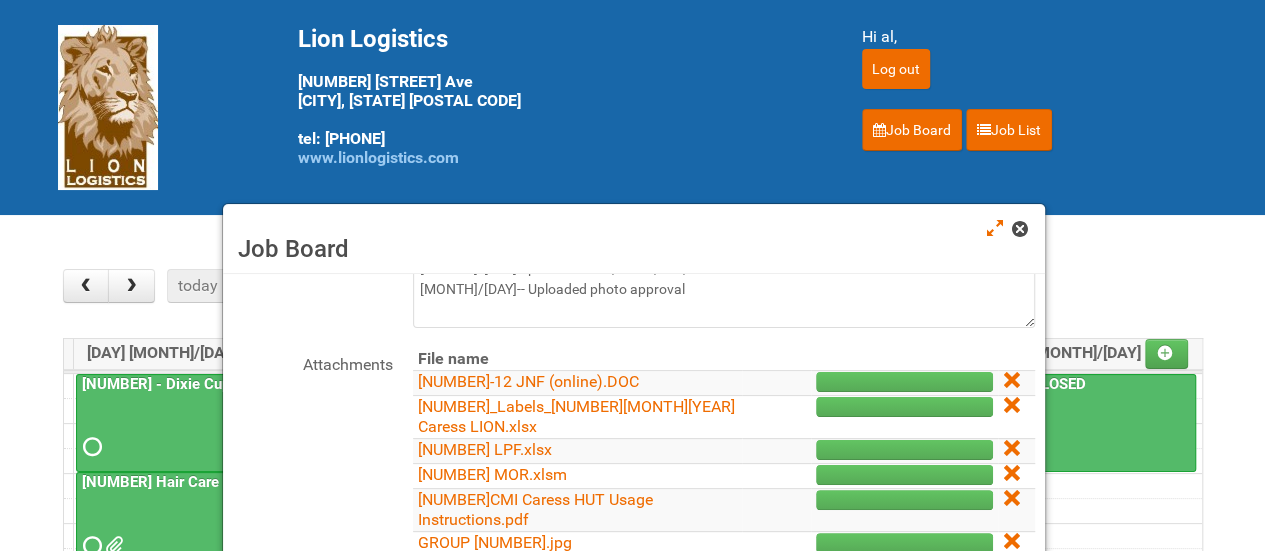 click at bounding box center (1019, 229) 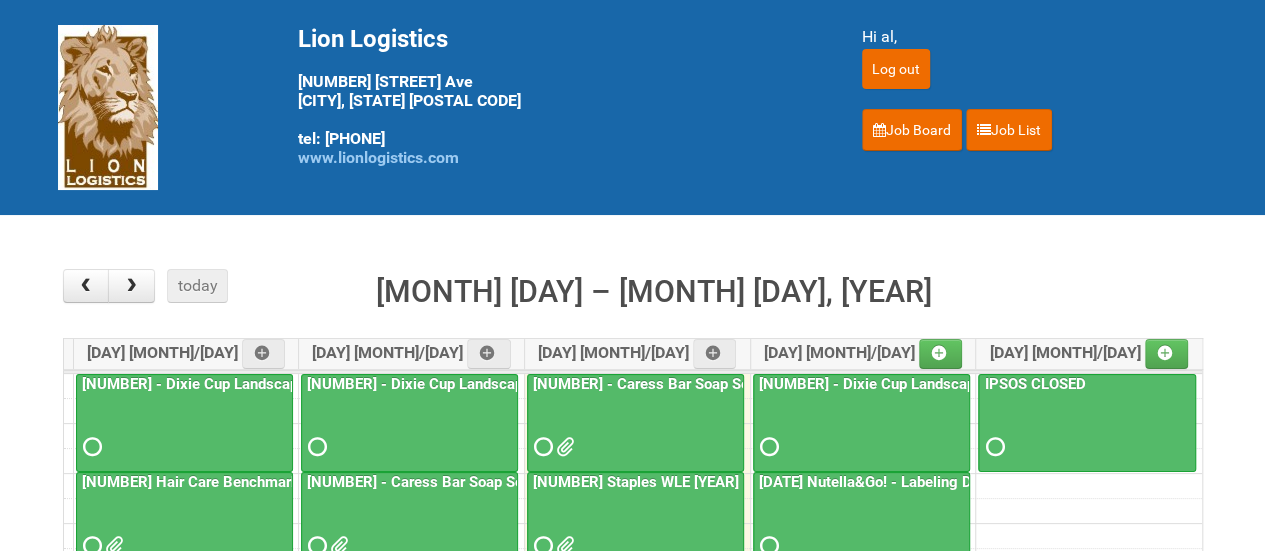 click at bounding box center (635, 429) 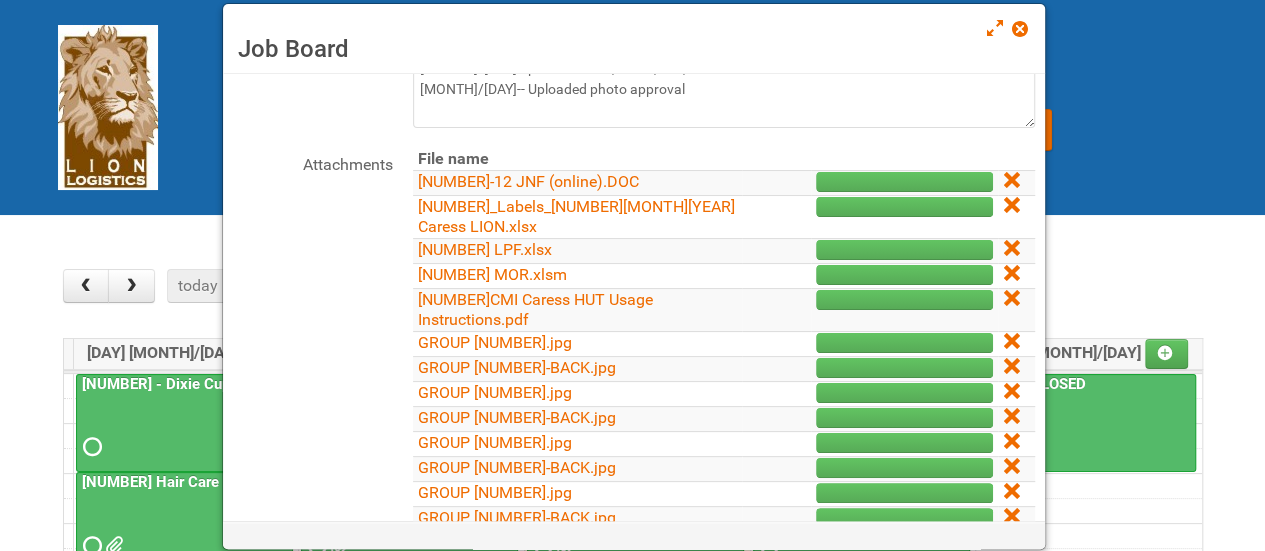 scroll, scrollTop: 300, scrollLeft: 0, axis: vertical 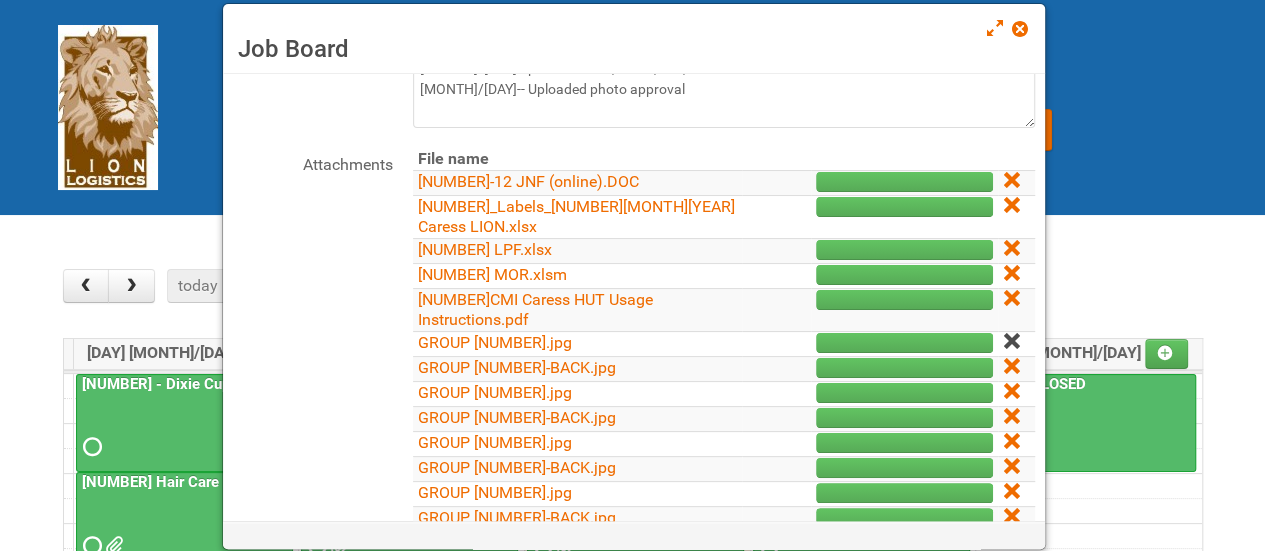 click at bounding box center (1010, 341) 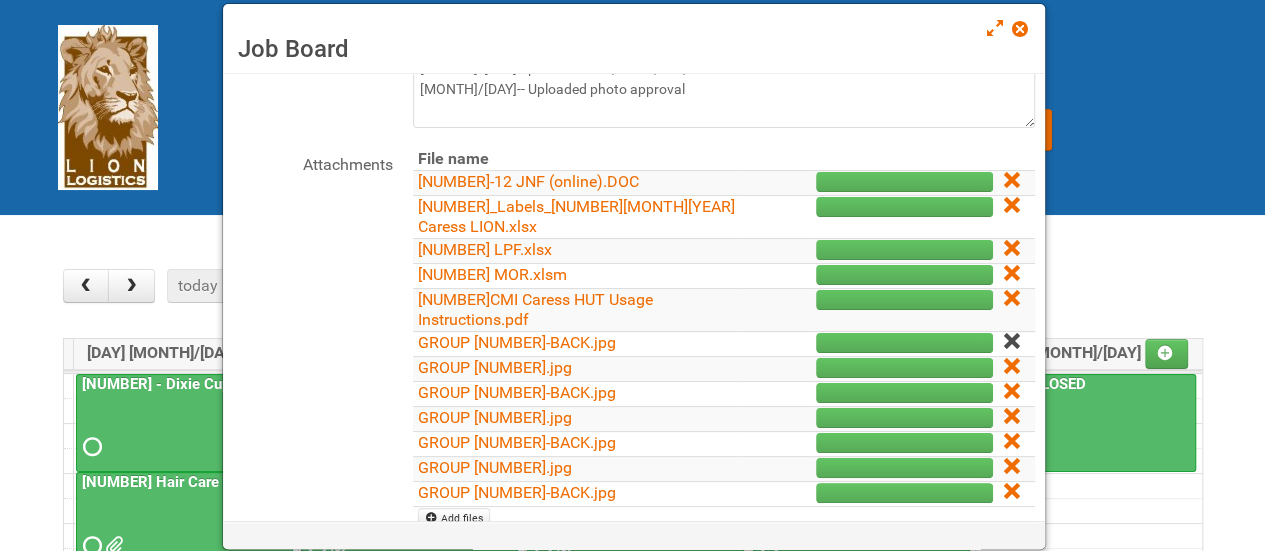 click at bounding box center (1010, 341) 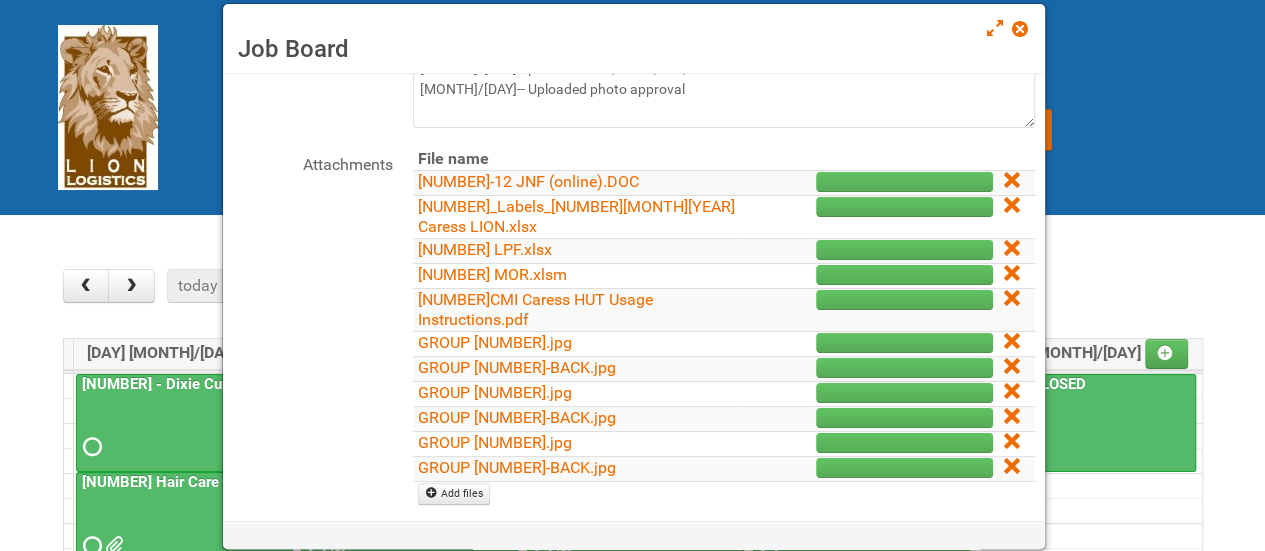 click at bounding box center [1016, 369] 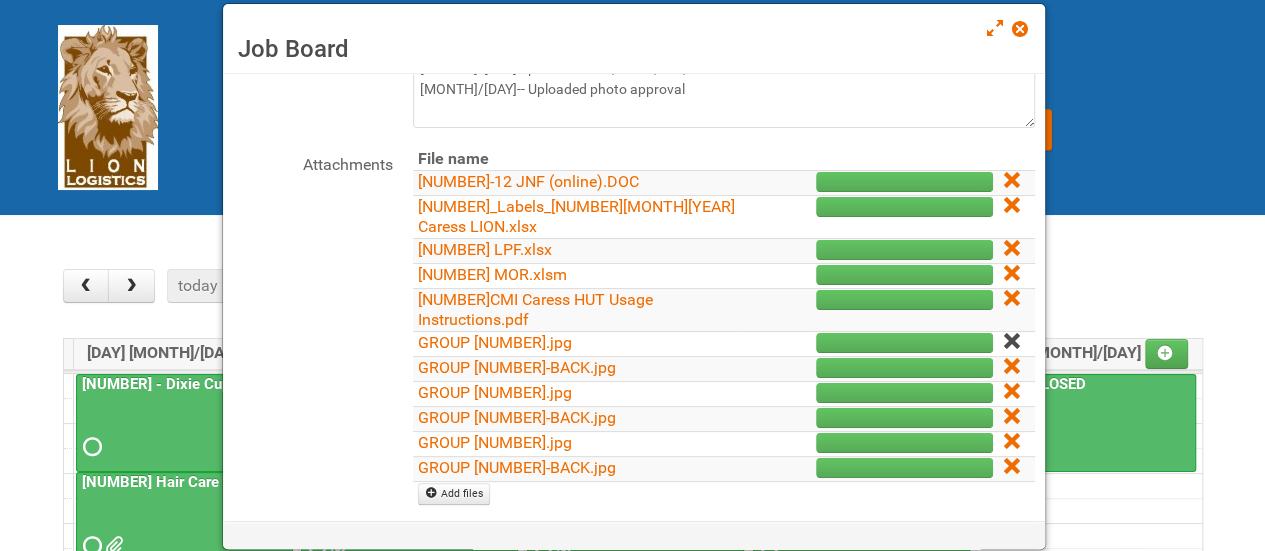 click at bounding box center [1010, 341] 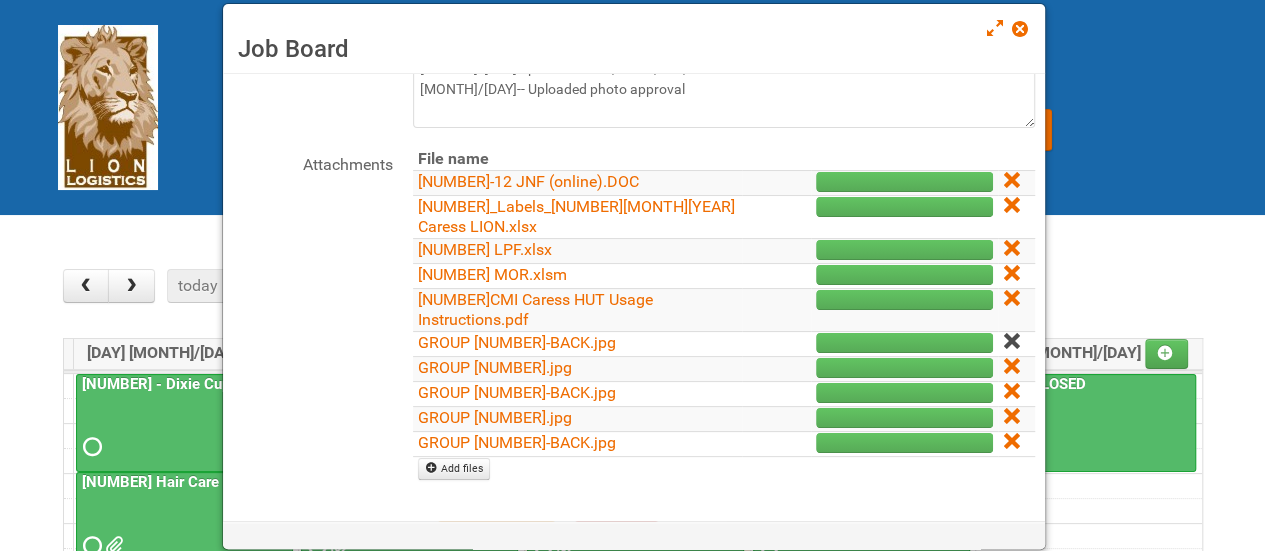 click at bounding box center [1010, 341] 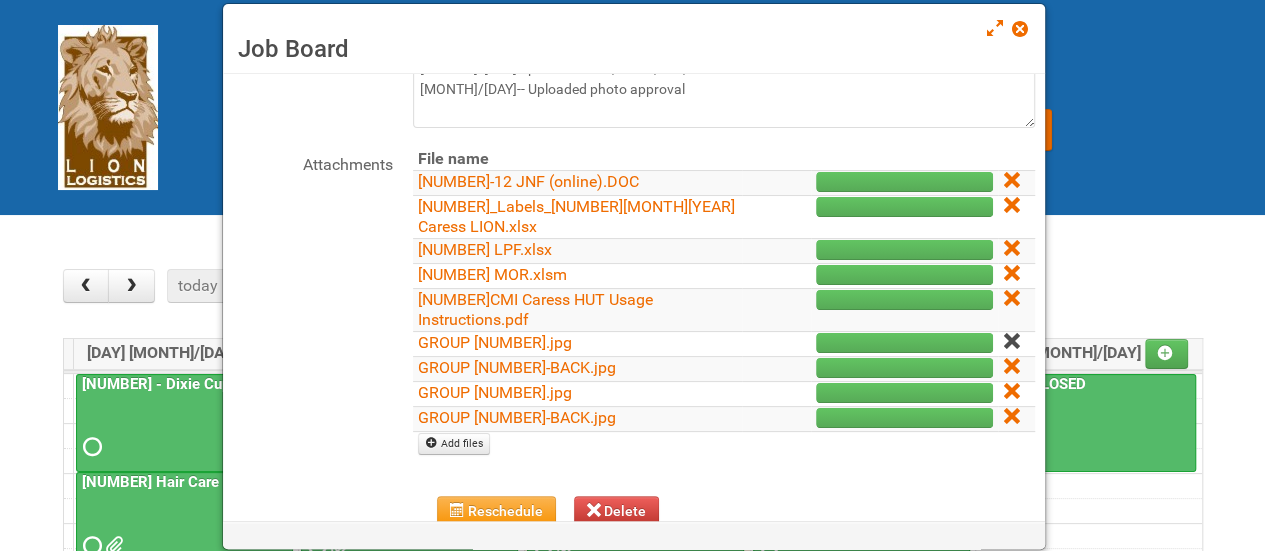 click at bounding box center [1010, 341] 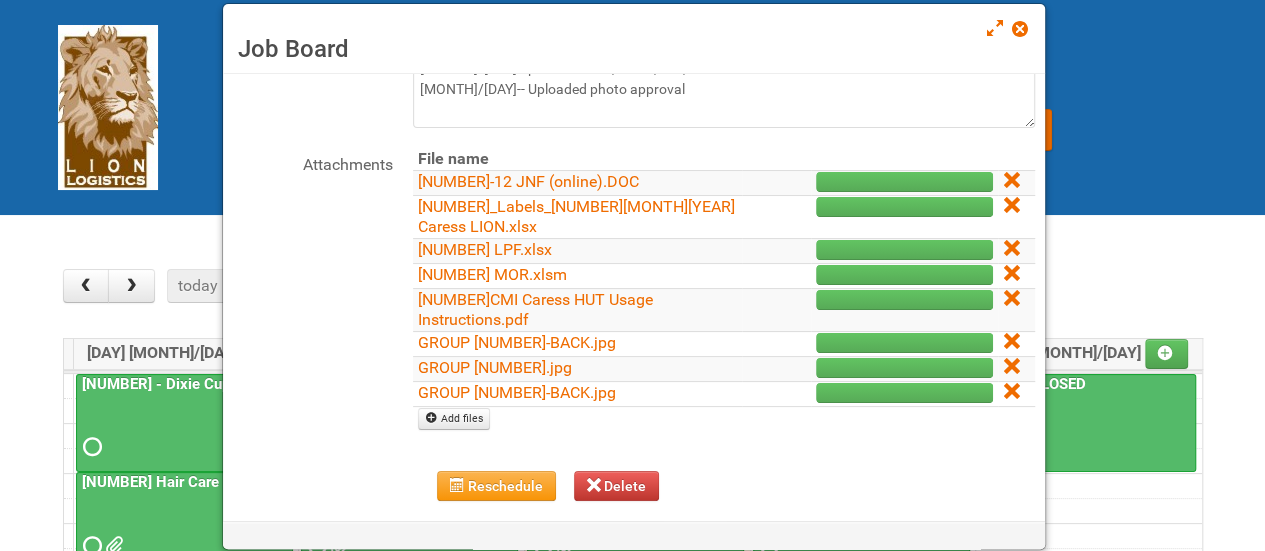 click at bounding box center (1016, 344) 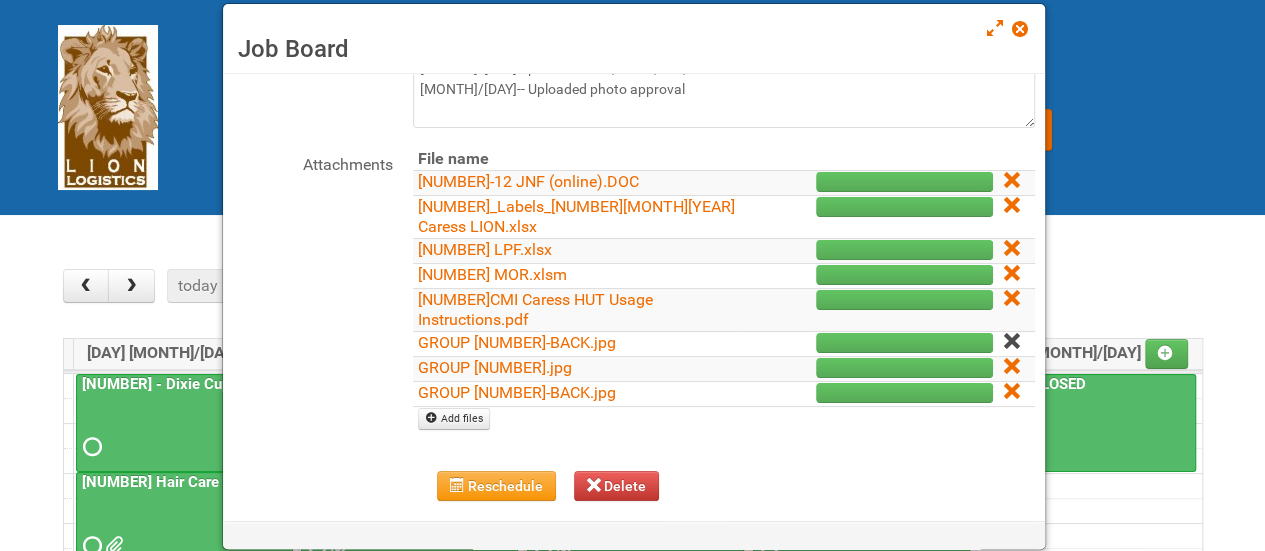 click at bounding box center [1010, 341] 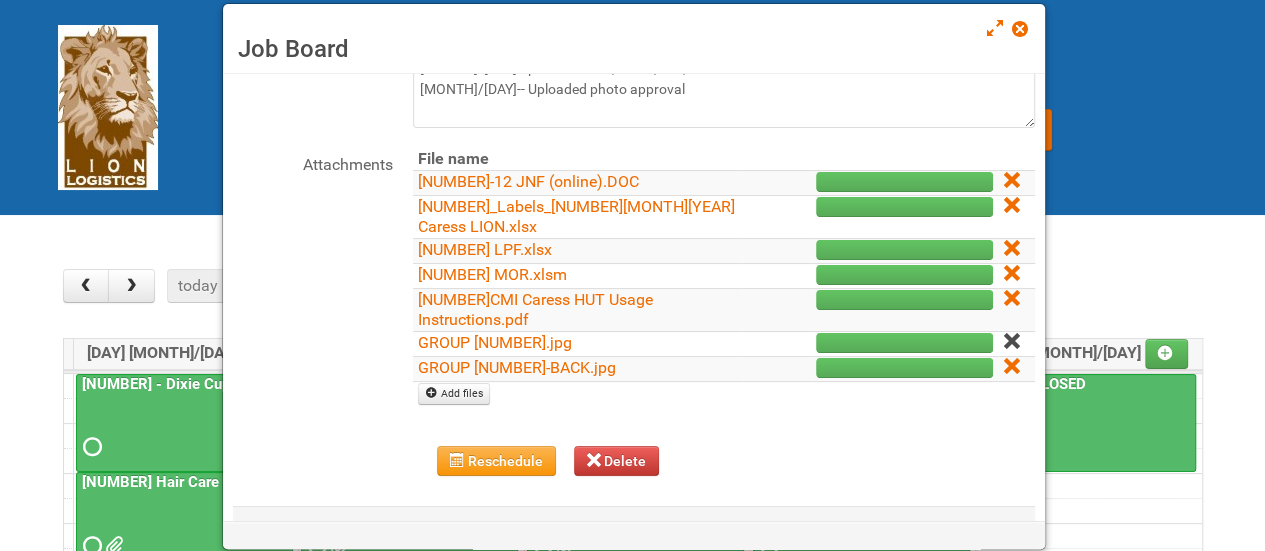 click at bounding box center [1010, 341] 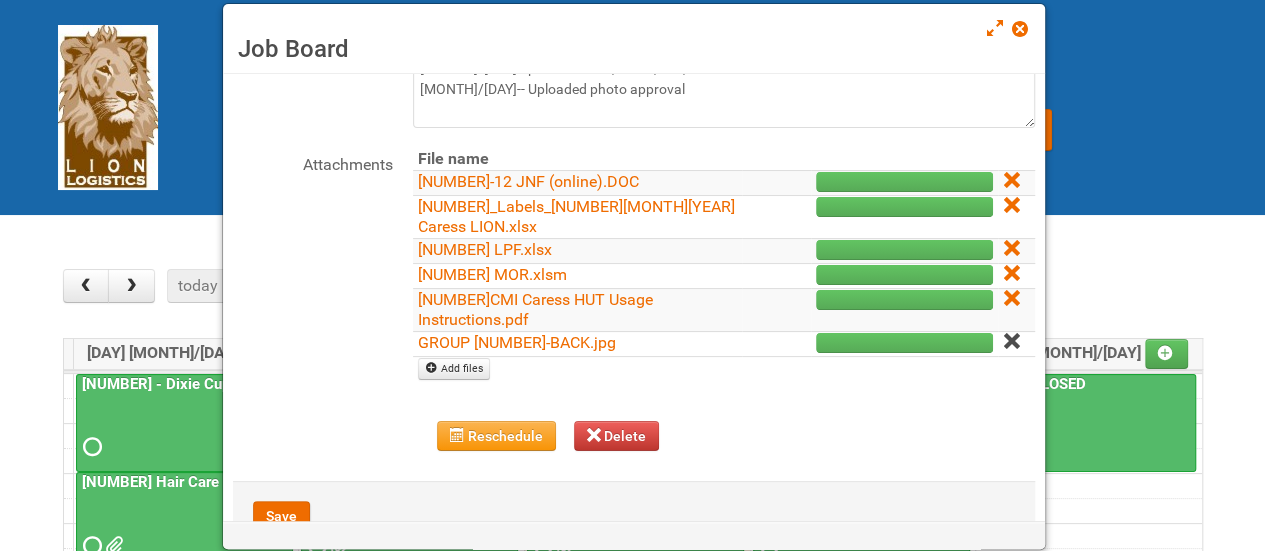 click at bounding box center (1012, 342) 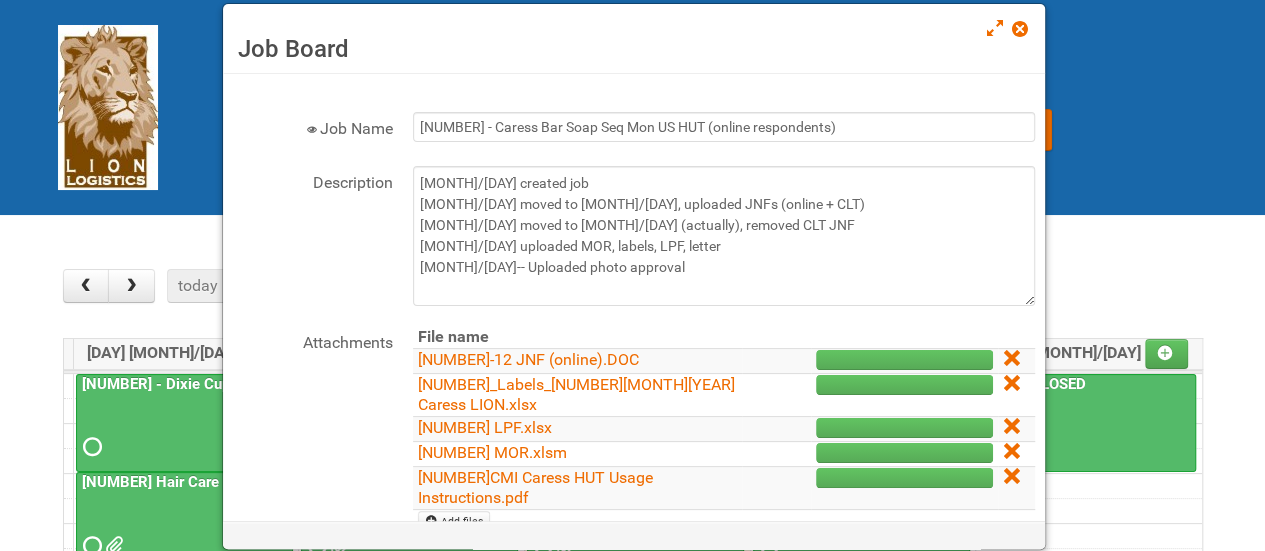 scroll, scrollTop: 0, scrollLeft: 0, axis: both 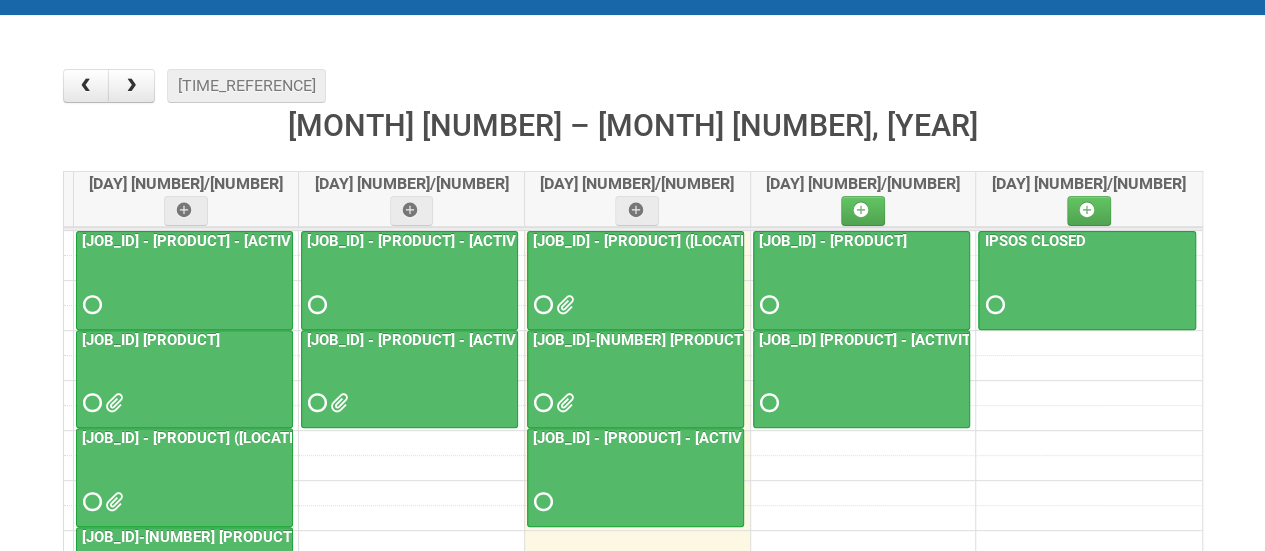 click at bounding box center [635, 287] 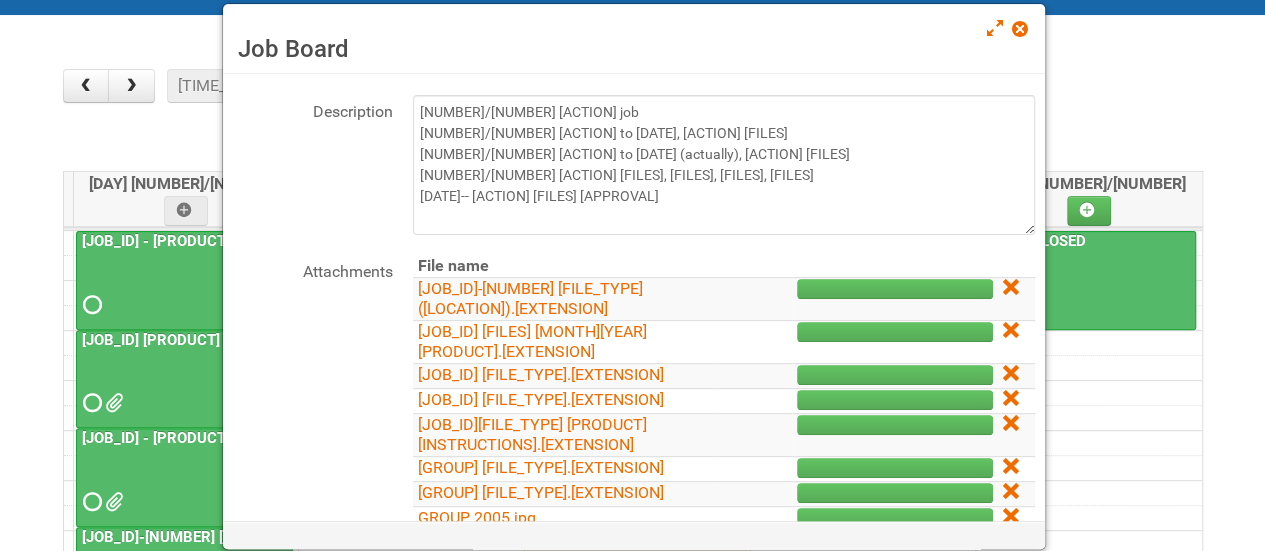scroll, scrollTop: 200, scrollLeft: 0, axis: vertical 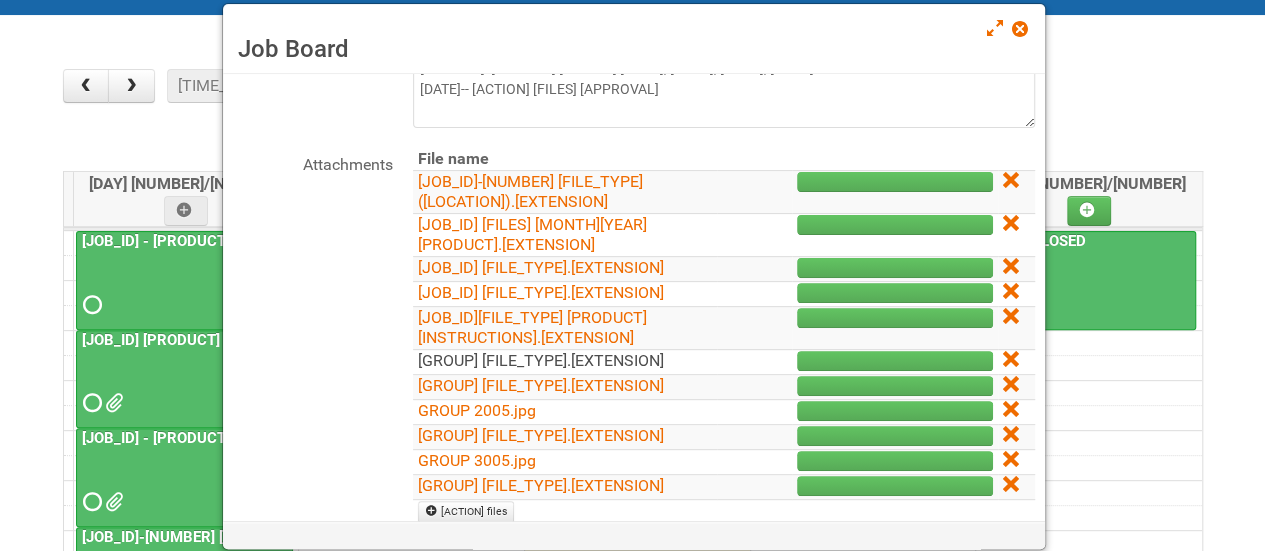 click on "[GROUP] [FILE_TYPE].[EXTENSION]" at bounding box center [541, 360] 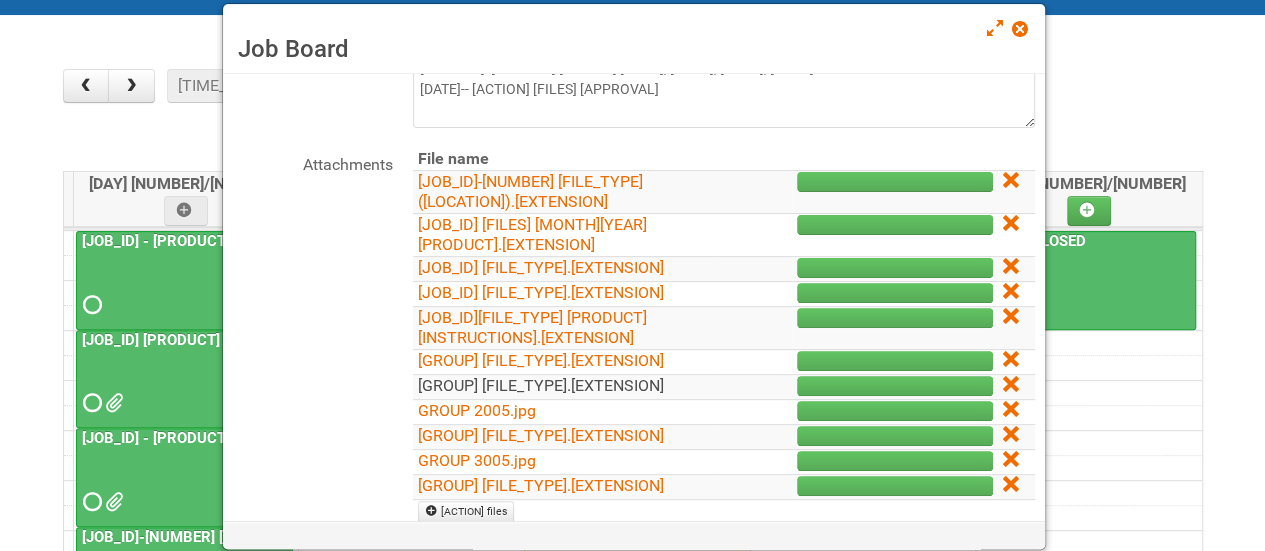 click on "[GROUP] [FILE_TYPE].[EXTENSION]" at bounding box center [541, 385] 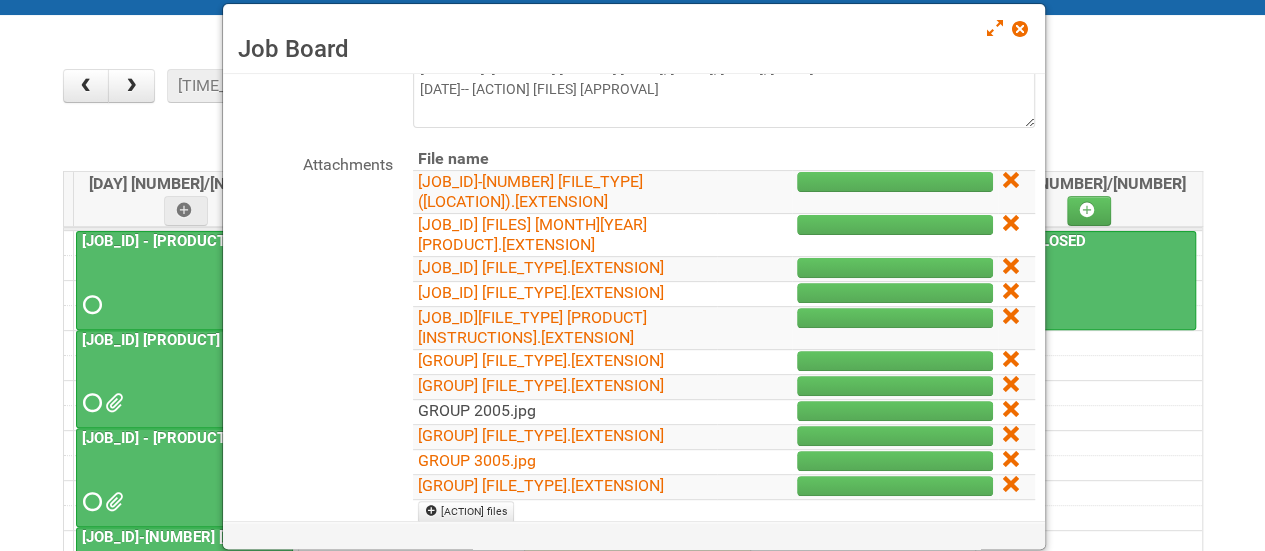 click on "GROUP 2005.jpg" at bounding box center [477, 410] 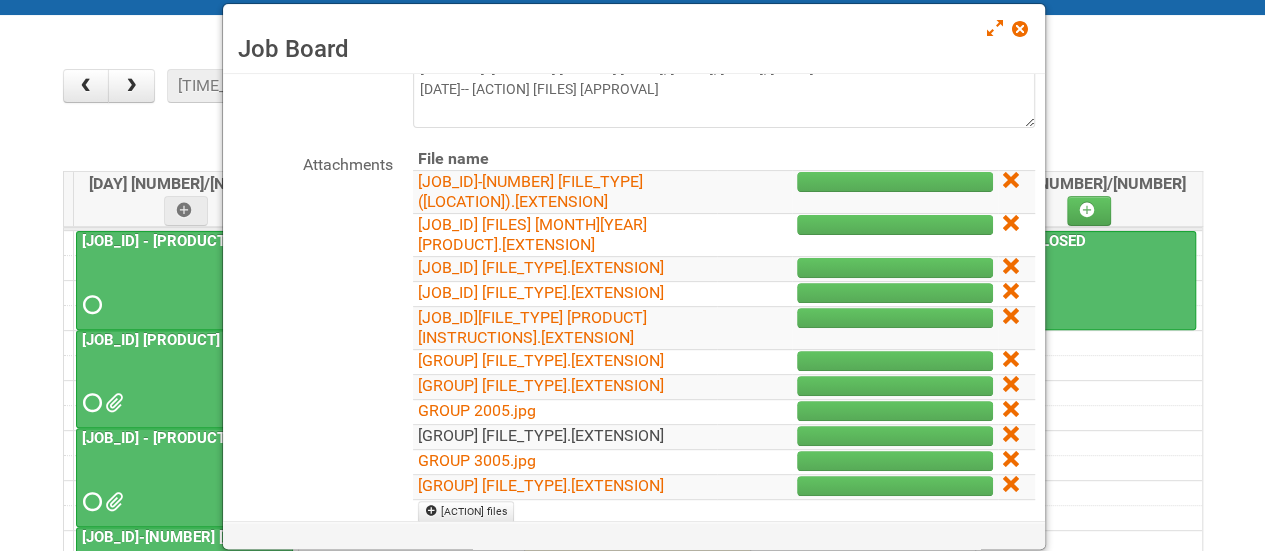 click on "[GROUP] [FILE_TYPE].[EXTENSION]" at bounding box center [541, 435] 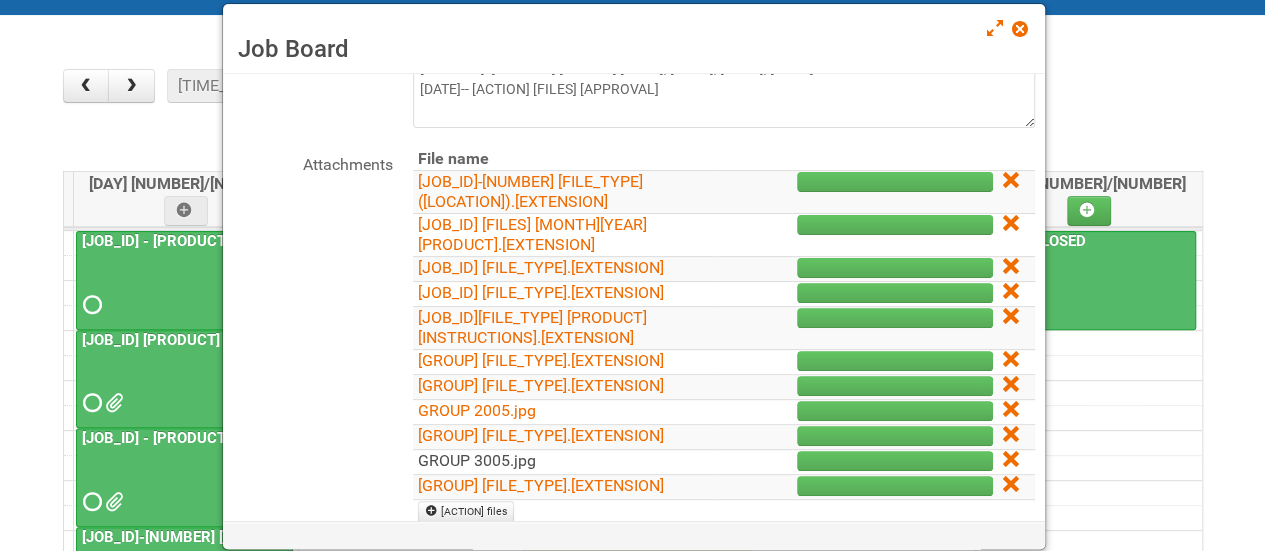 click on "GROUP 3005.jpg" at bounding box center (477, 460) 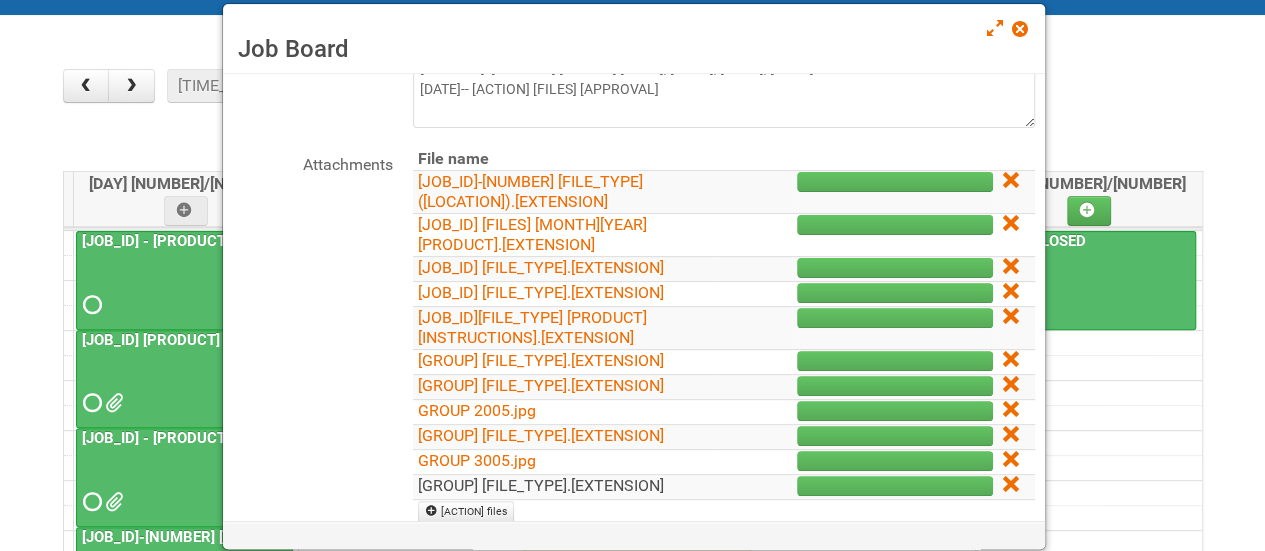 click on "[GROUP] [FILE_TYPE].[EXTENSION]" at bounding box center (541, 485) 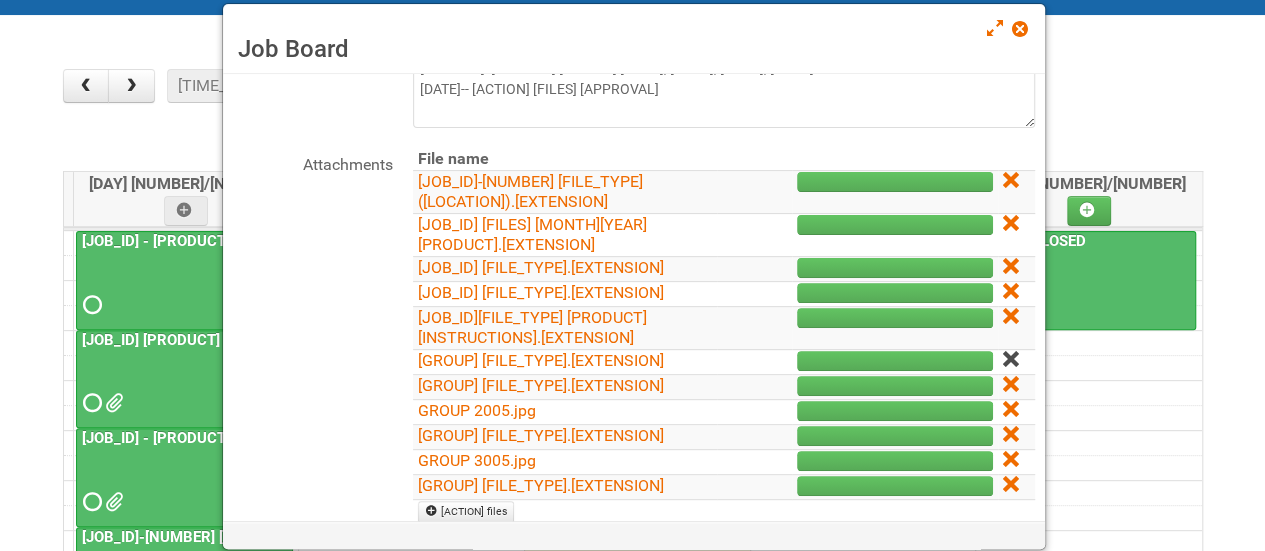 click at bounding box center (1010, 359) 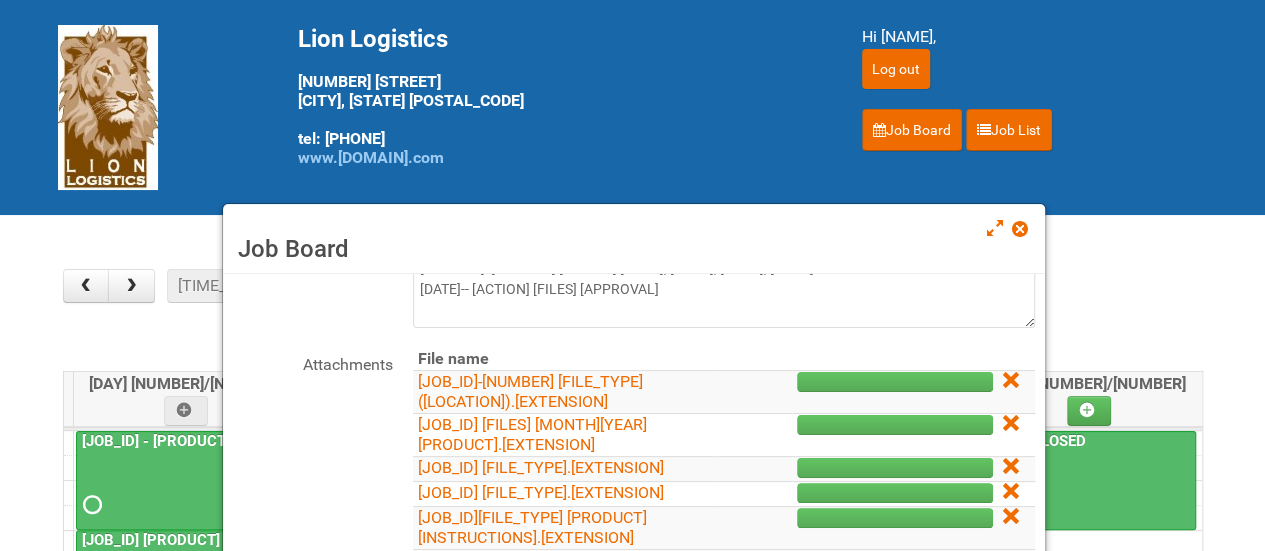 scroll, scrollTop: 354, scrollLeft: 0, axis: vertical 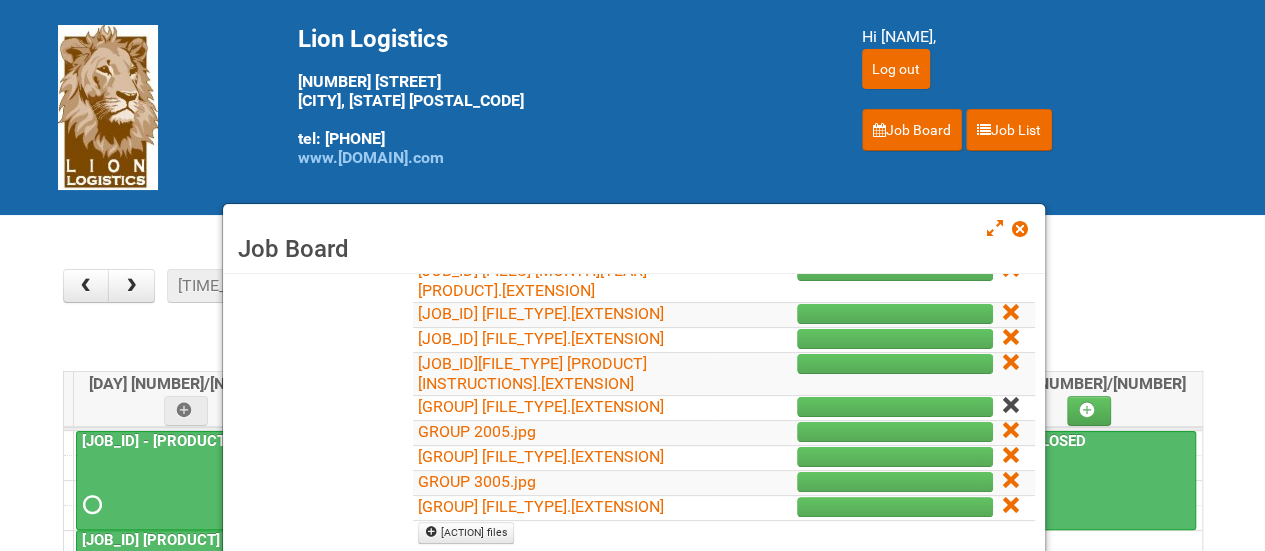 click at bounding box center (1010, 405) 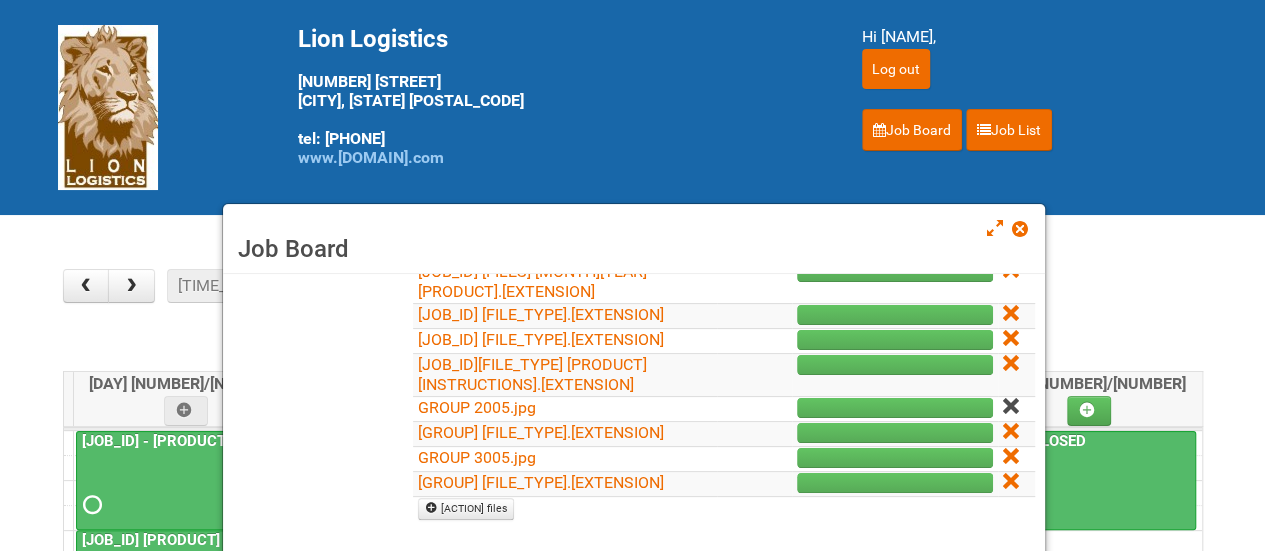 scroll, scrollTop: 330, scrollLeft: 0, axis: vertical 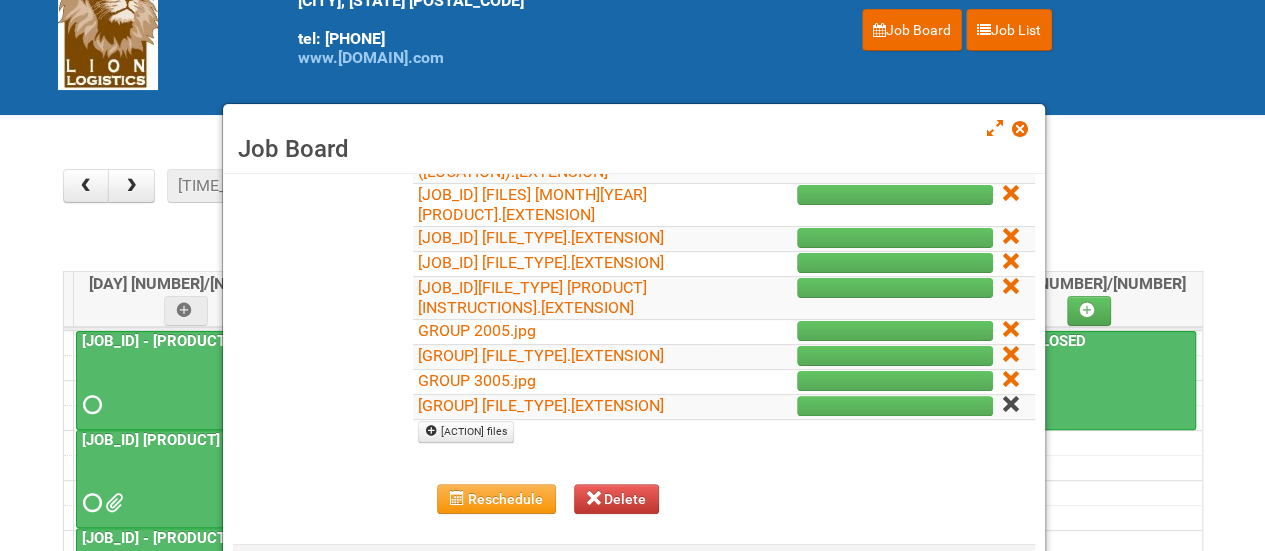click on "[ACTION] files" at bounding box center (724, 432) 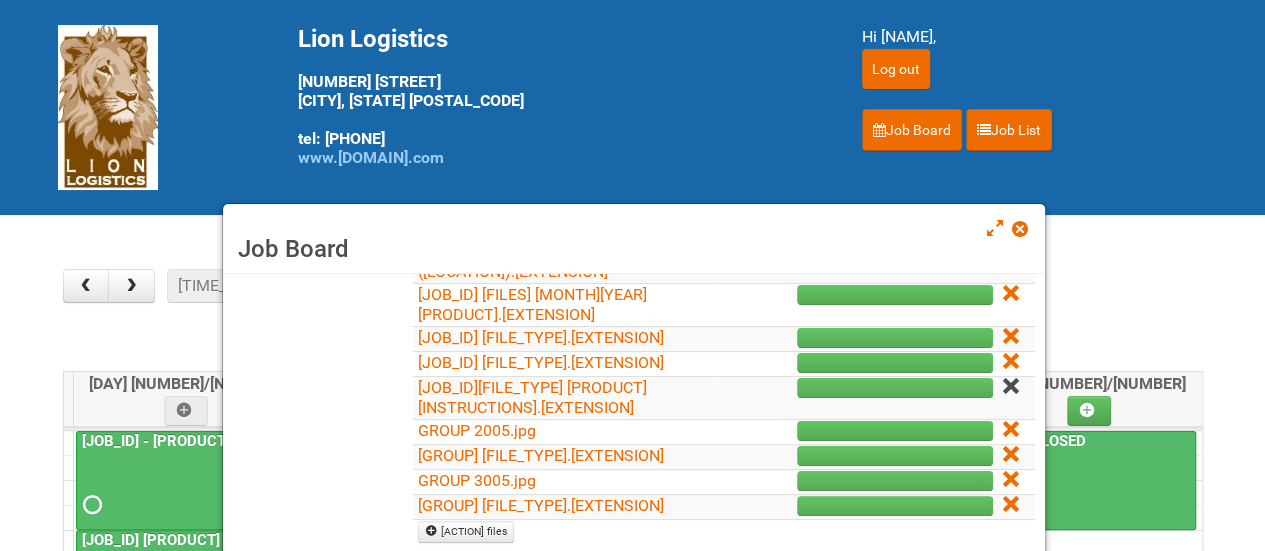 scroll, scrollTop: 305, scrollLeft: 0, axis: vertical 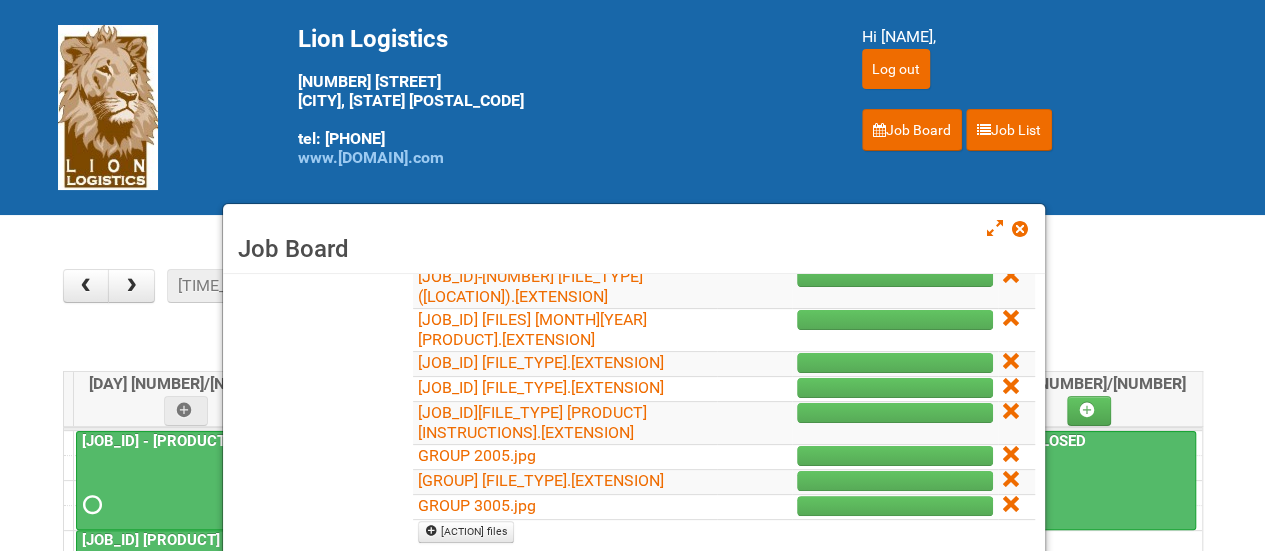 click at bounding box center (1016, 423) 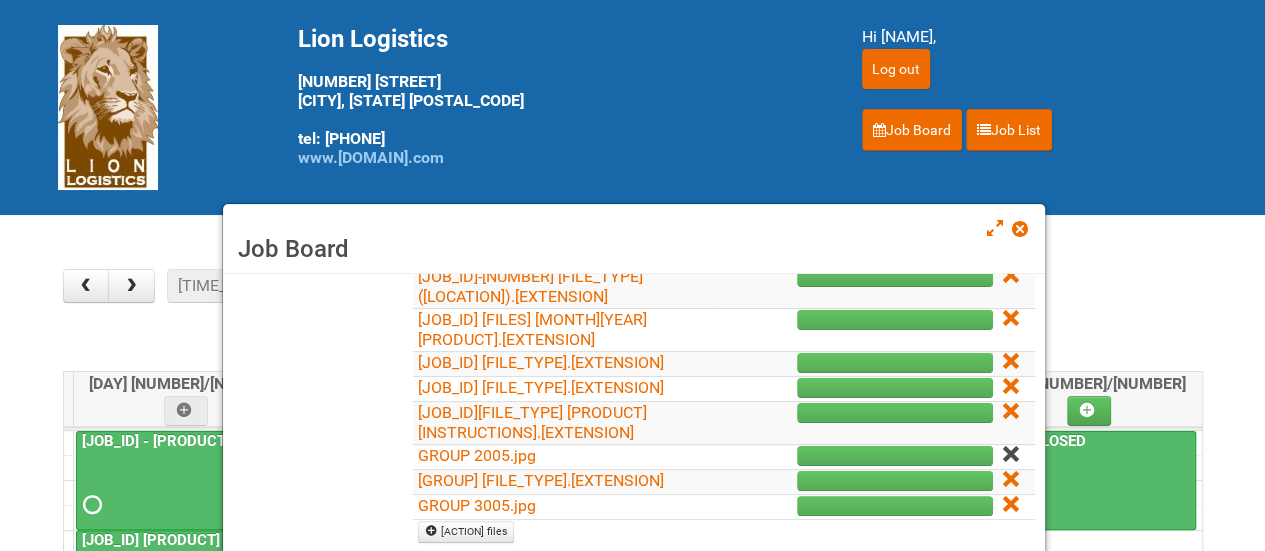click at bounding box center [1010, 454] 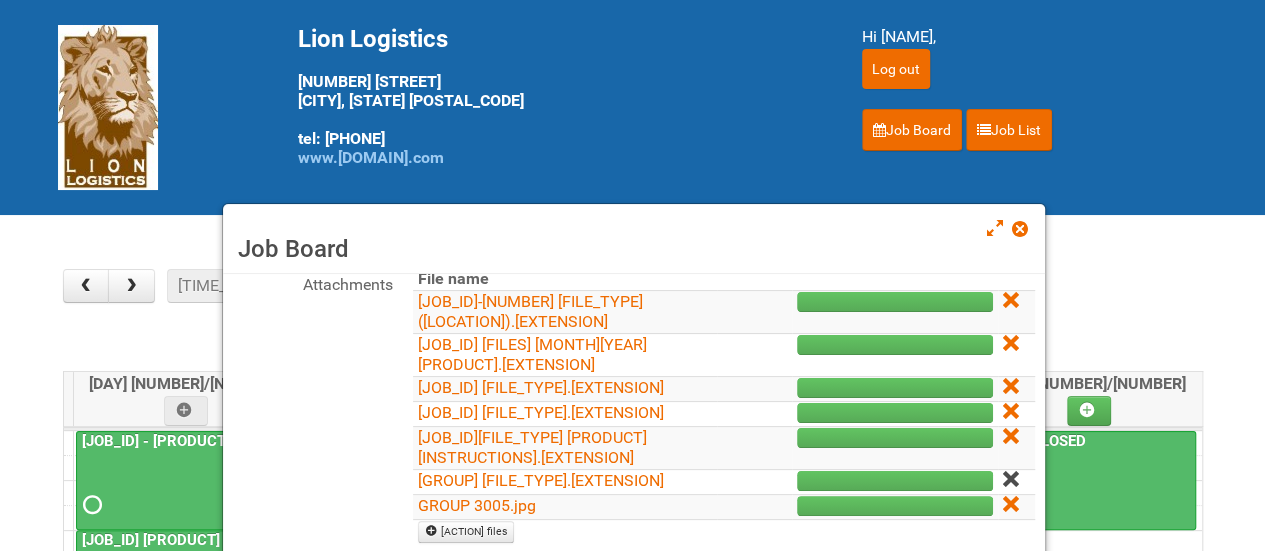 click at bounding box center (1010, 479) 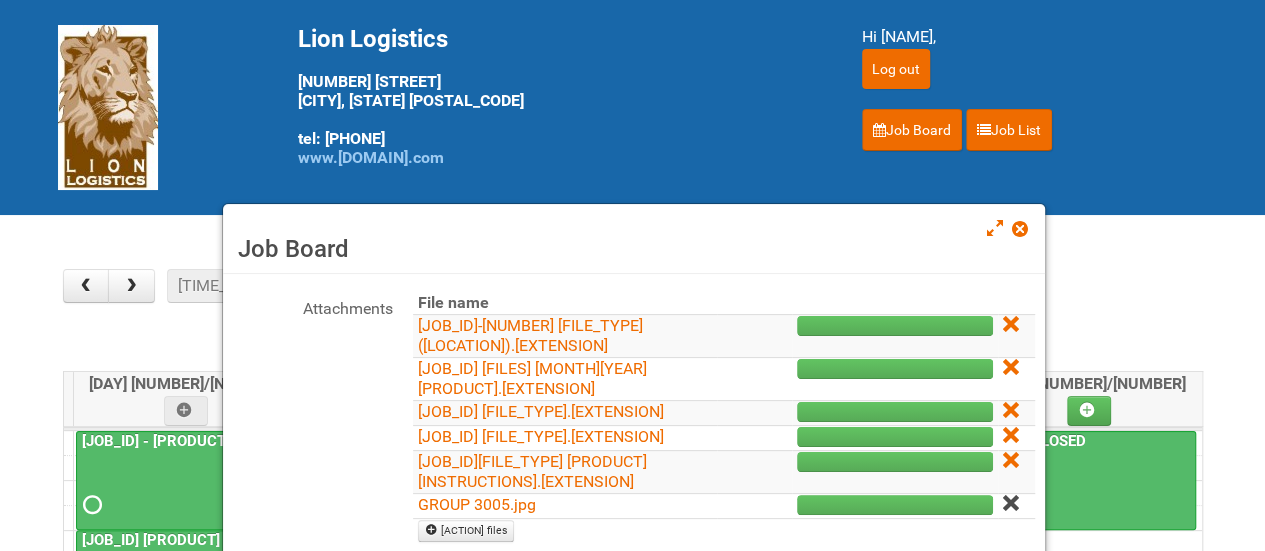 click at bounding box center [1010, 503] 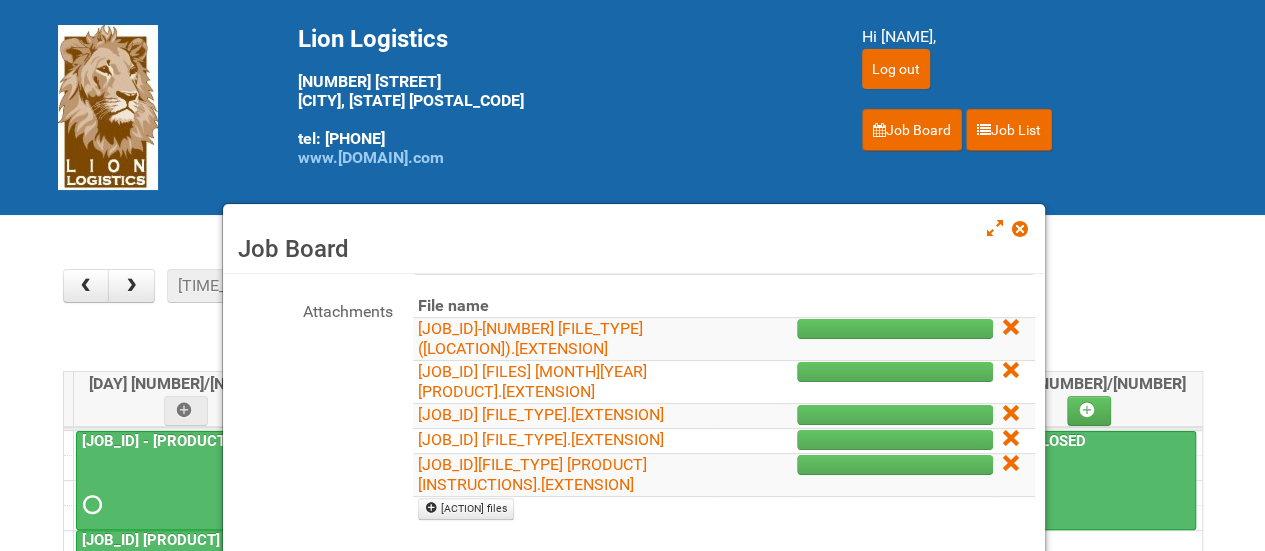 scroll, scrollTop: 231, scrollLeft: 0, axis: vertical 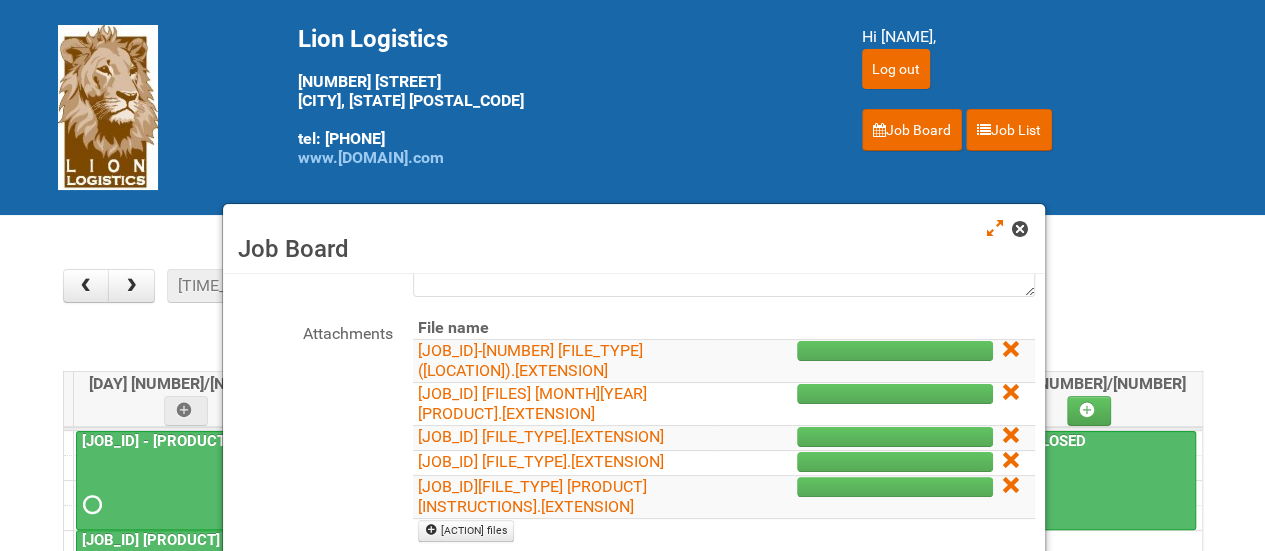 click at bounding box center [1019, 229] 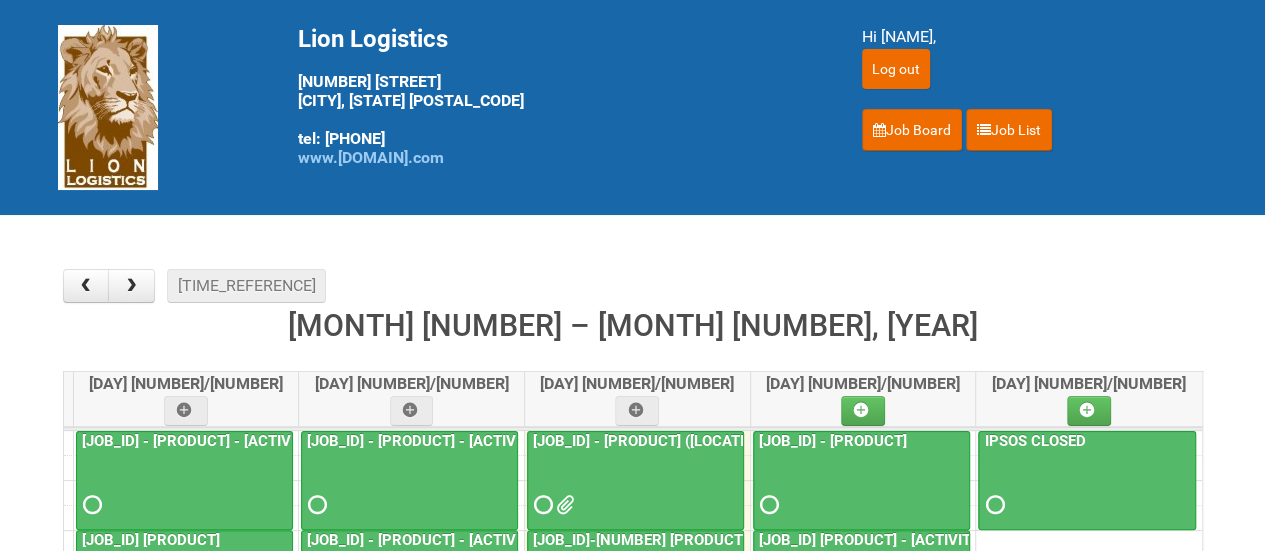 click on "[JOB_ID] - [PRODUCT] - [ACTIVITY] [NUMBER] [TIME] - [TIME]
[JOB_ID] [PRODUCT] [ACTIVITY] [TIME] - [TIME]
[JOB_ID] - [PRODUCT] ([LOCATION] facilities) [TIME] - [TIME]
[JOB_ID]-[NUMBER] [PRODUCT] [ACTIVITY] [GROUP] only) [TIME] - [TIME]
[JOB_ID] - [PRODUCT] - [ACTIVITY] [NUMBER] [TIME] - [TIME]
[JOB_ID] - [PRODUCT] - [ACTIVITY] [TIME] - [TIME]
[JOB_ID] - [PRODUCT] ([LOCATION] respondents) [TIME] - [TIME]
[JOB_ID]-[NUMBER] [PRODUCT] [COMMUNITY] - [MAILING] [TIME] - [TIME]
[JOB_ID] - [PRODUCT] - [ACTIVITY] [NUMBER] [TIME] - [TIME] [TIME] - [TIME]" at bounding box center (633, 652) 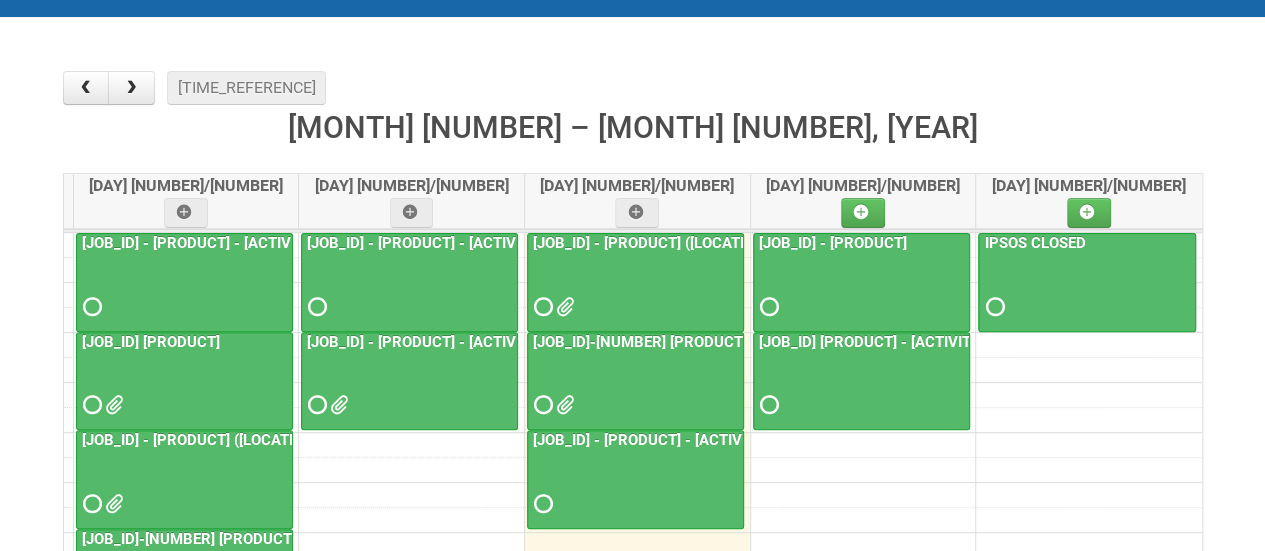 scroll, scrollTop: 200, scrollLeft: 0, axis: vertical 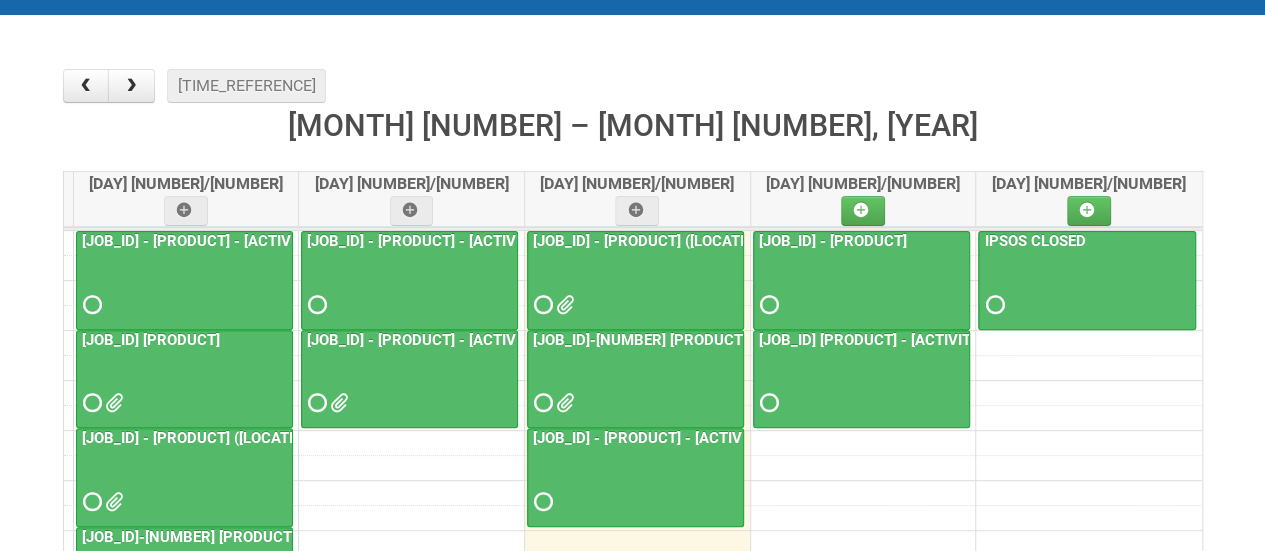 click at bounding box center (635, 287) 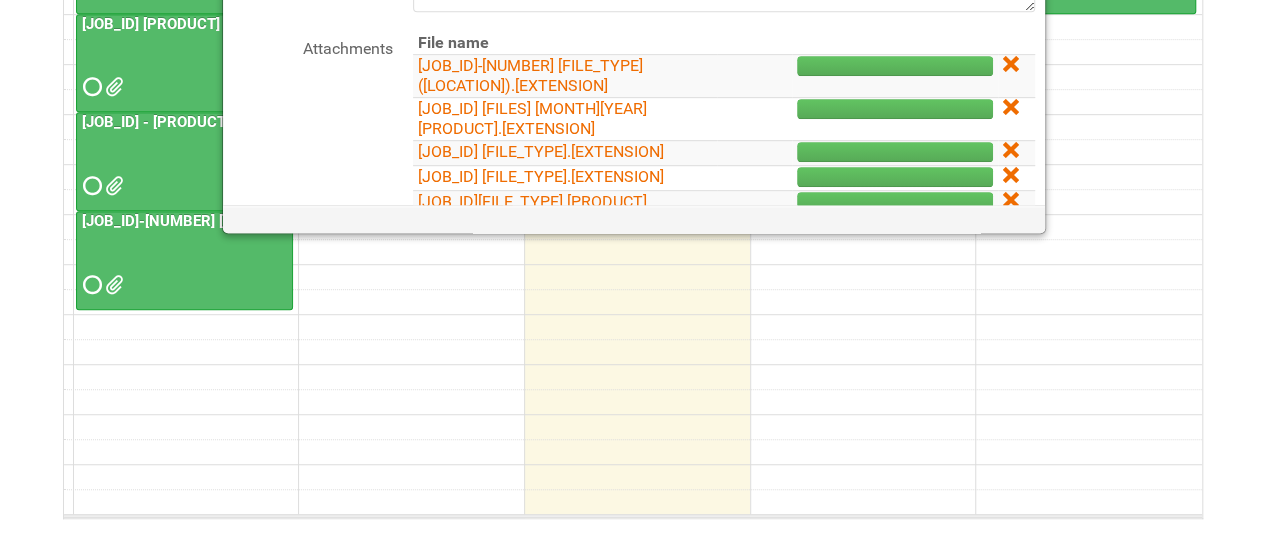scroll, scrollTop: 456, scrollLeft: 0, axis: vertical 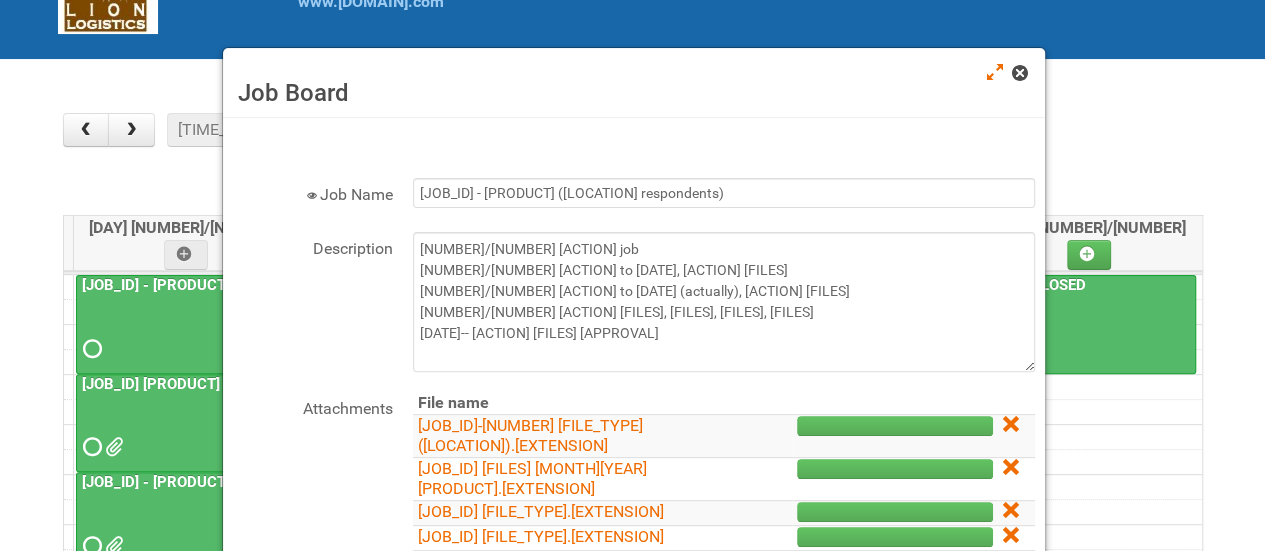 click at bounding box center (1019, 73) 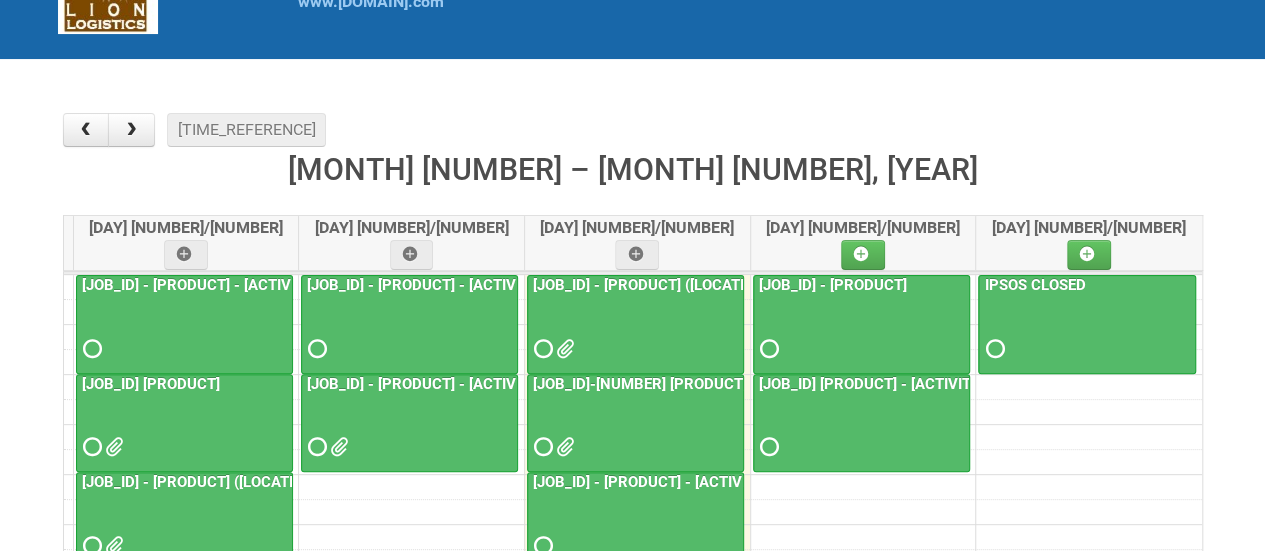 click on "[TIME_REFERENCE] [TIME_PERIOD] [TIME_PERIOD] [MONTH] [NUMBER] – [MONTH] [NUMBER], [YEAR]" at bounding box center (633, 156) 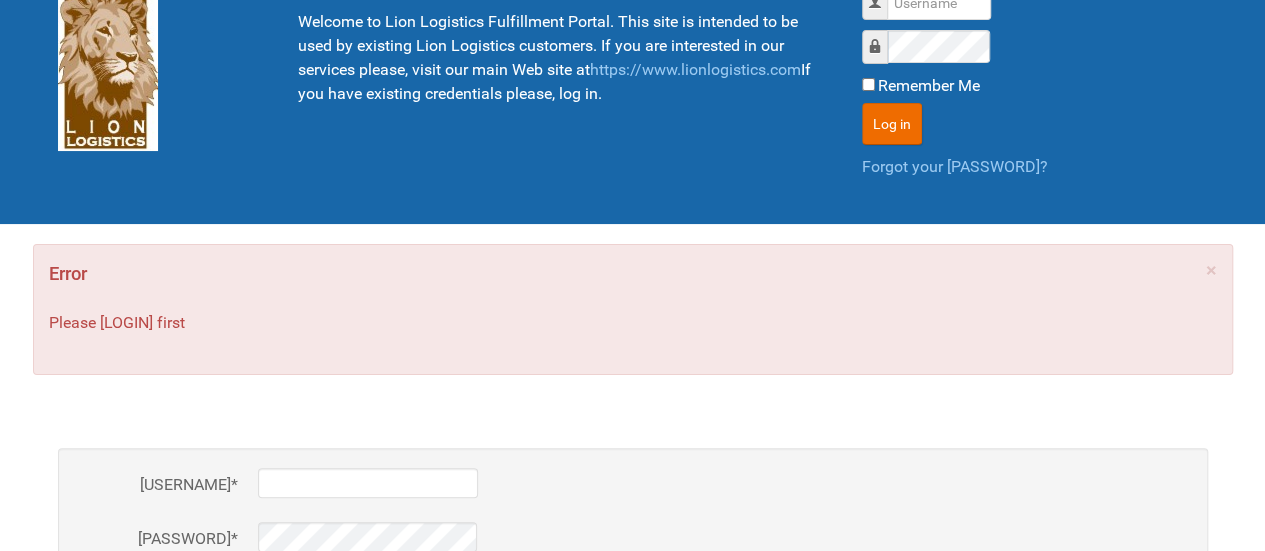 scroll, scrollTop: 200, scrollLeft: 0, axis: vertical 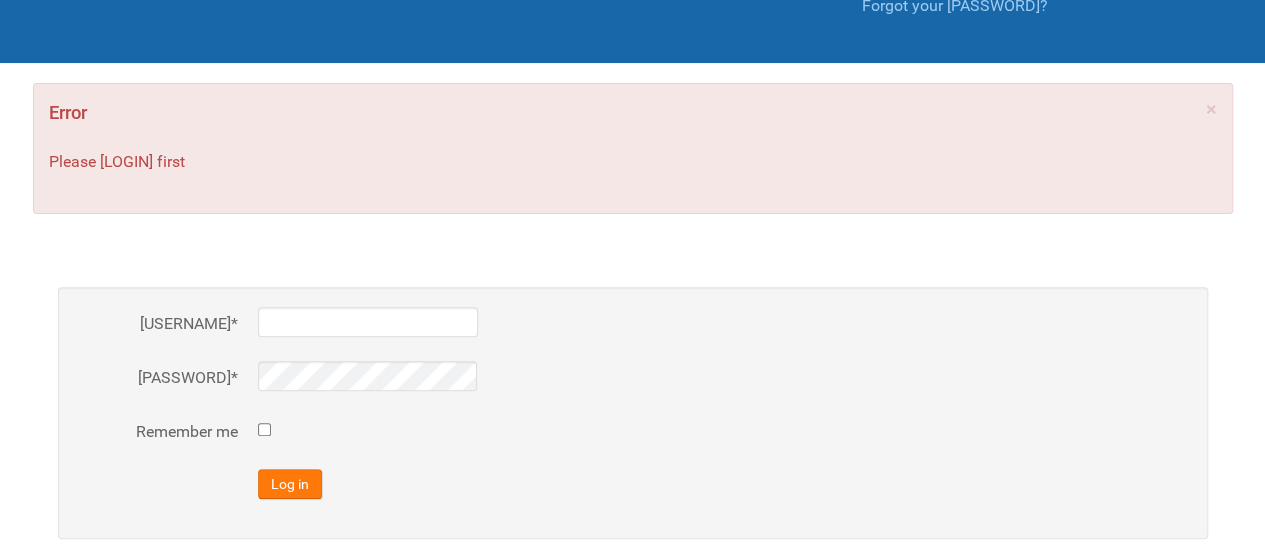 type on "al" 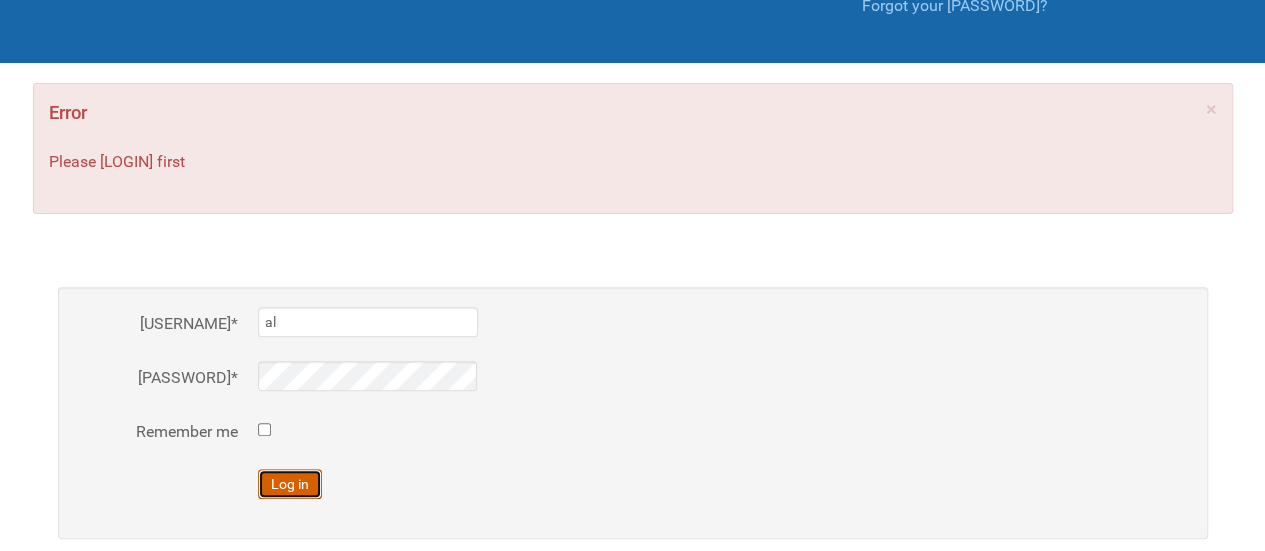 click on "Log in" at bounding box center (290, 484) 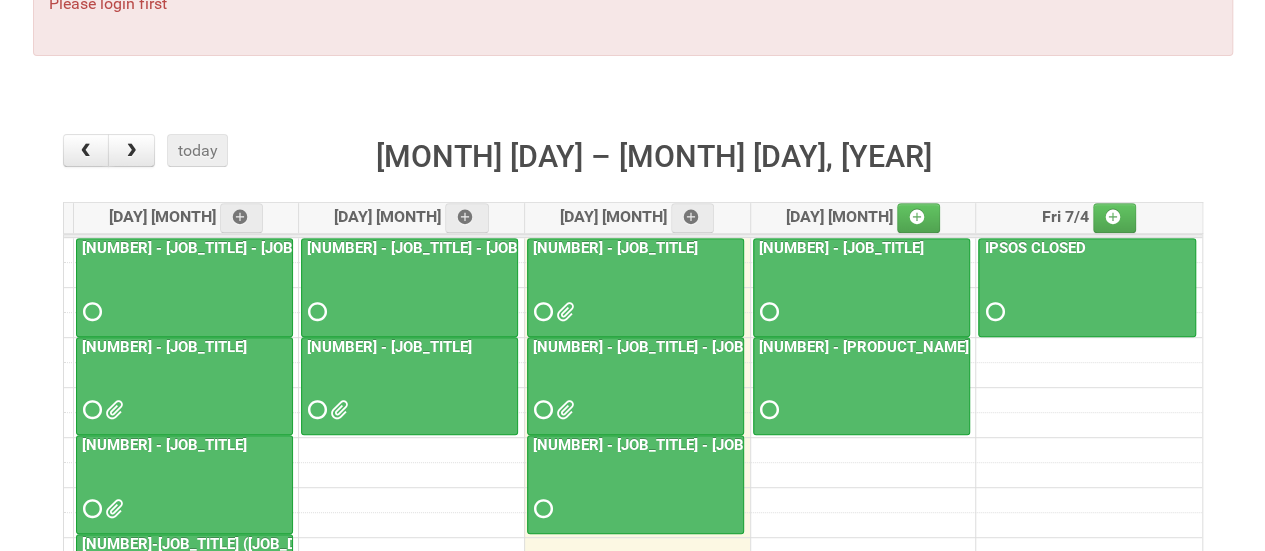 scroll, scrollTop: 200, scrollLeft: 0, axis: vertical 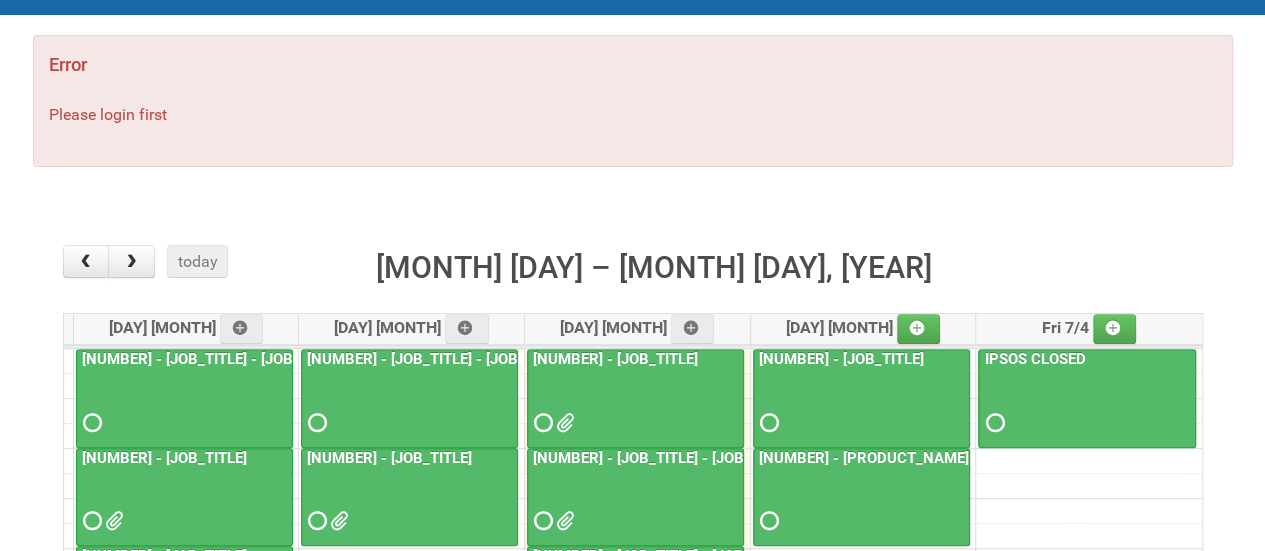 click at bounding box center [635, 405] 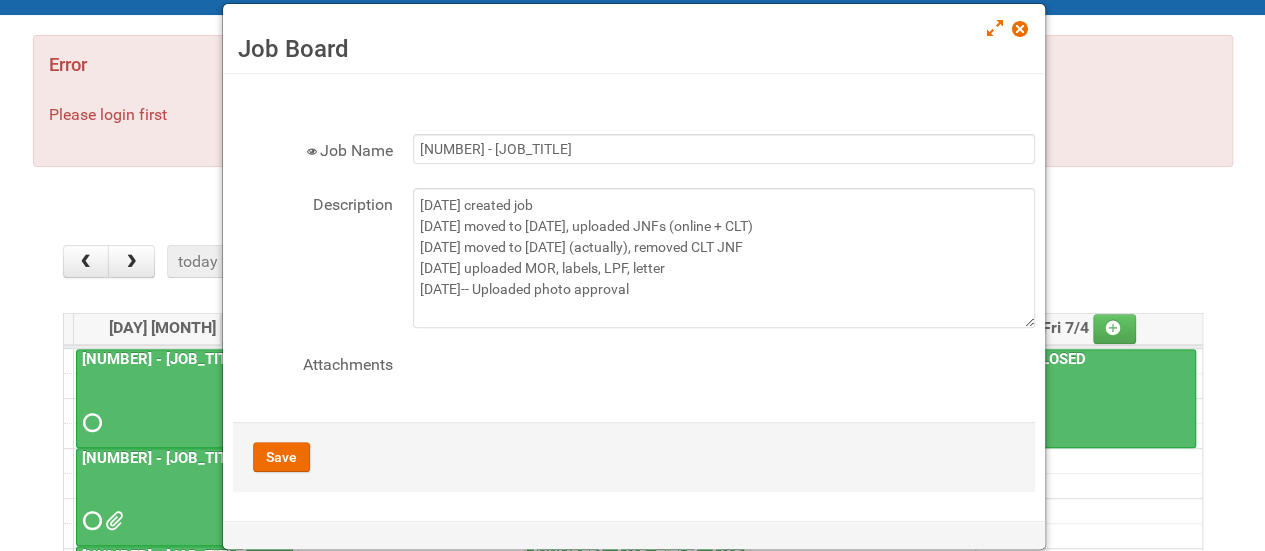 scroll, scrollTop: 400, scrollLeft: 0, axis: vertical 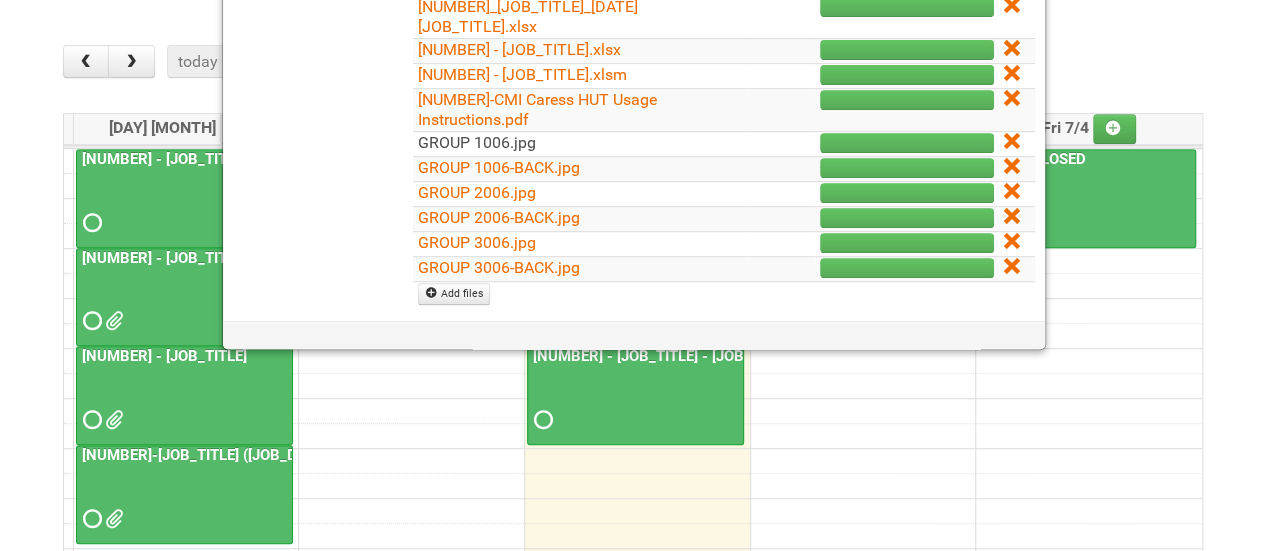 click on "GROUP 1006.jpg" at bounding box center (477, 142) 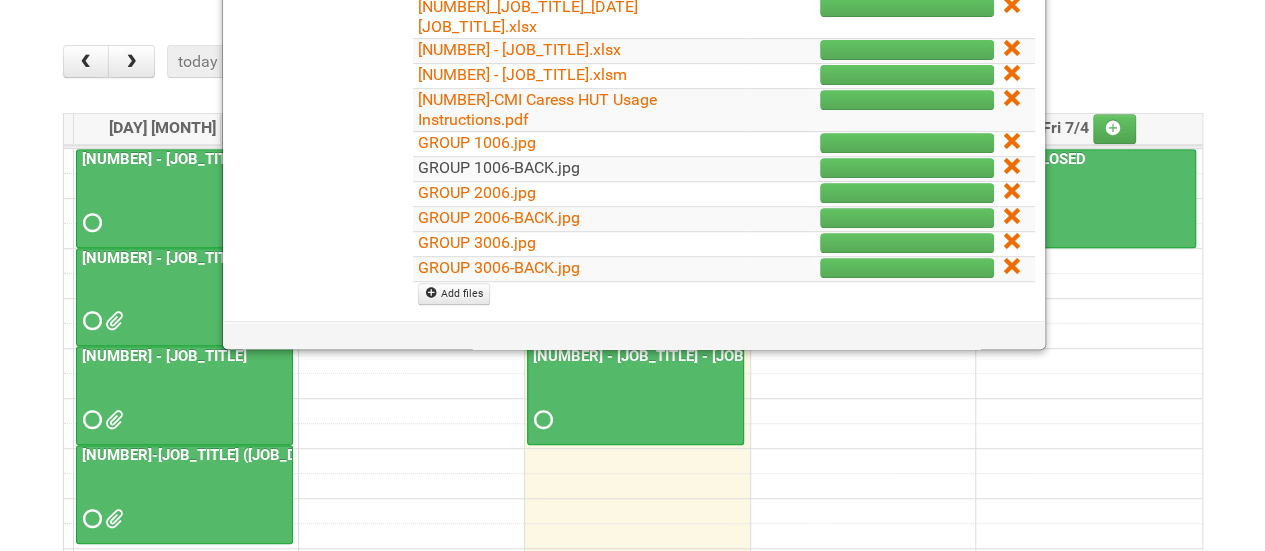 click on "GROUP 1006-BACK.jpg" at bounding box center (499, 167) 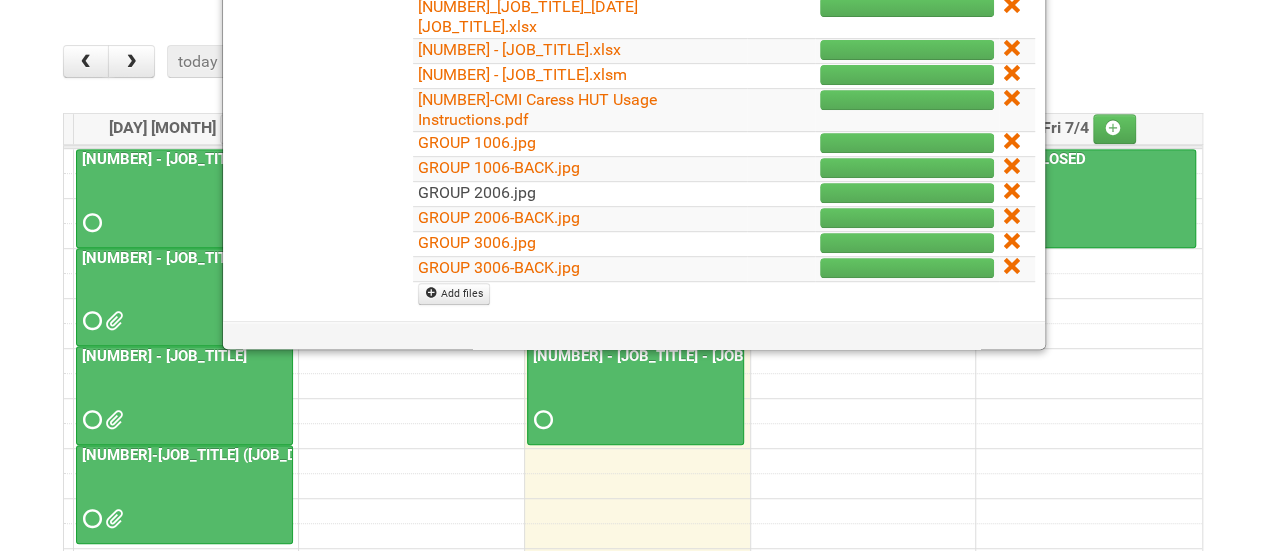 click on "GROUP 2006.jpg" at bounding box center [477, 192] 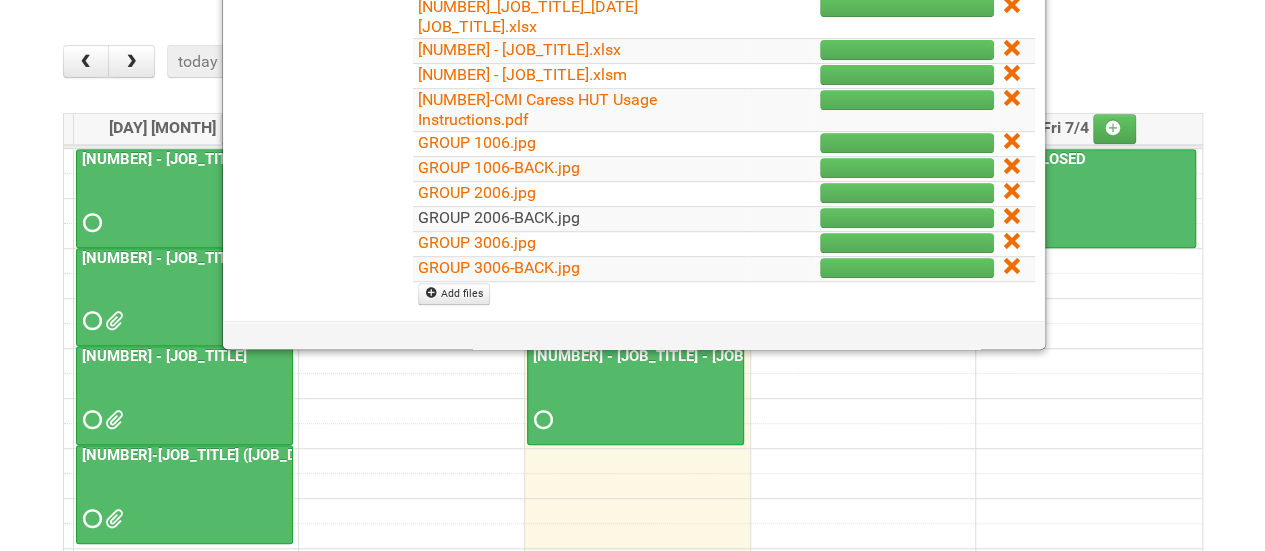 click on "GROUP 2006-BACK.jpg" at bounding box center [499, 217] 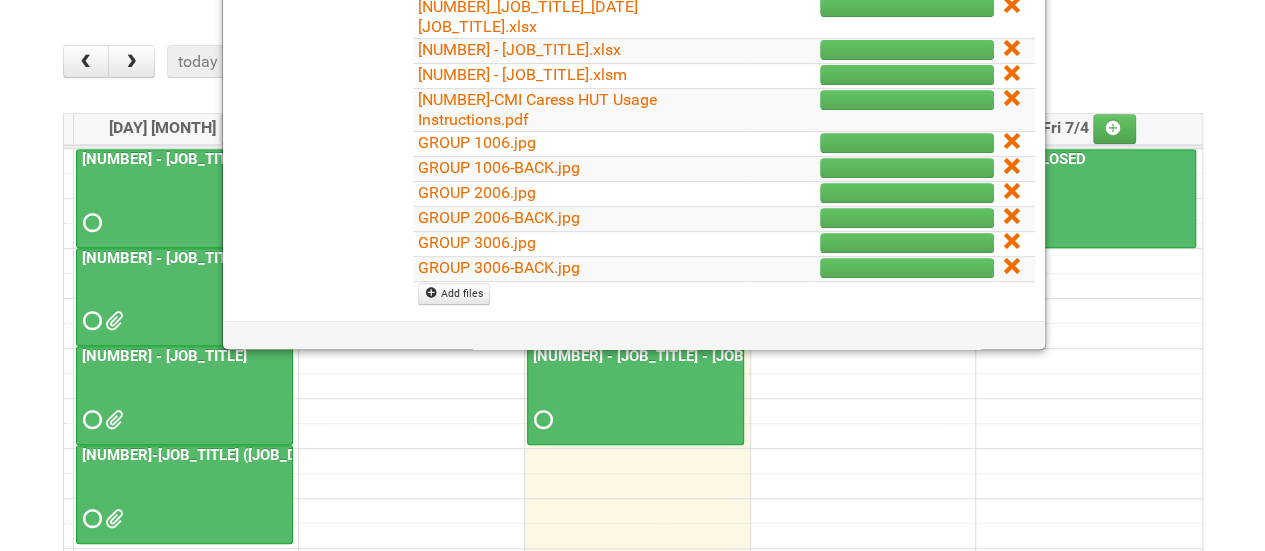 click on "GROUP 3006.jpg" at bounding box center [580, 244] 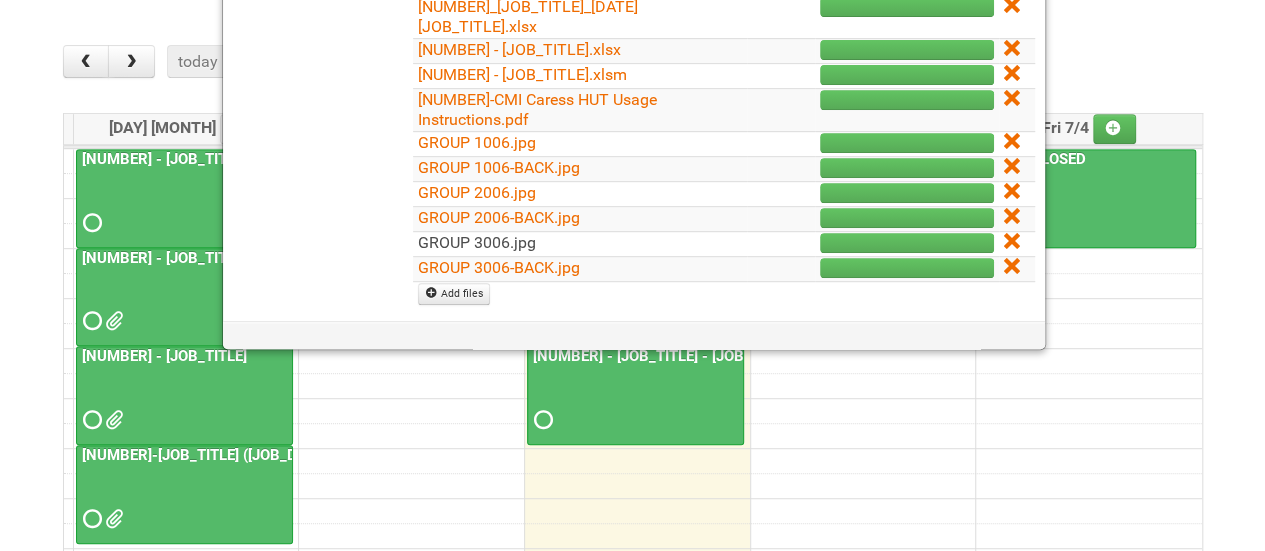 click on "GROUP 3006.jpg" at bounding box center [477, 242] 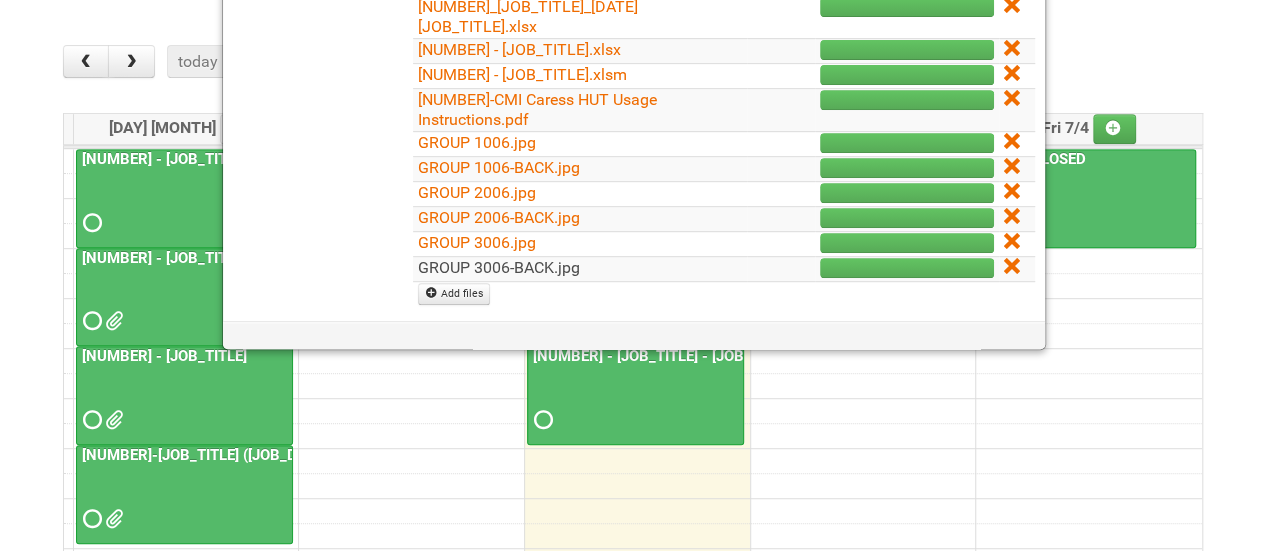 click on "GROUP 3006-BACK.jpg" at bounding box center [499, 267] 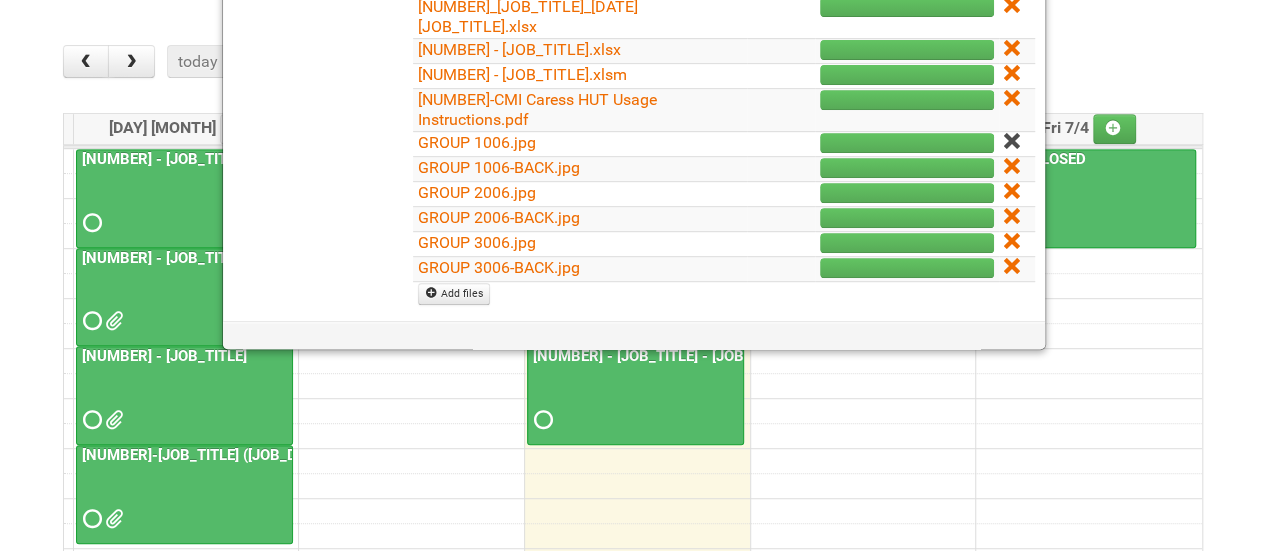 click at bounding box center [1011, 141] 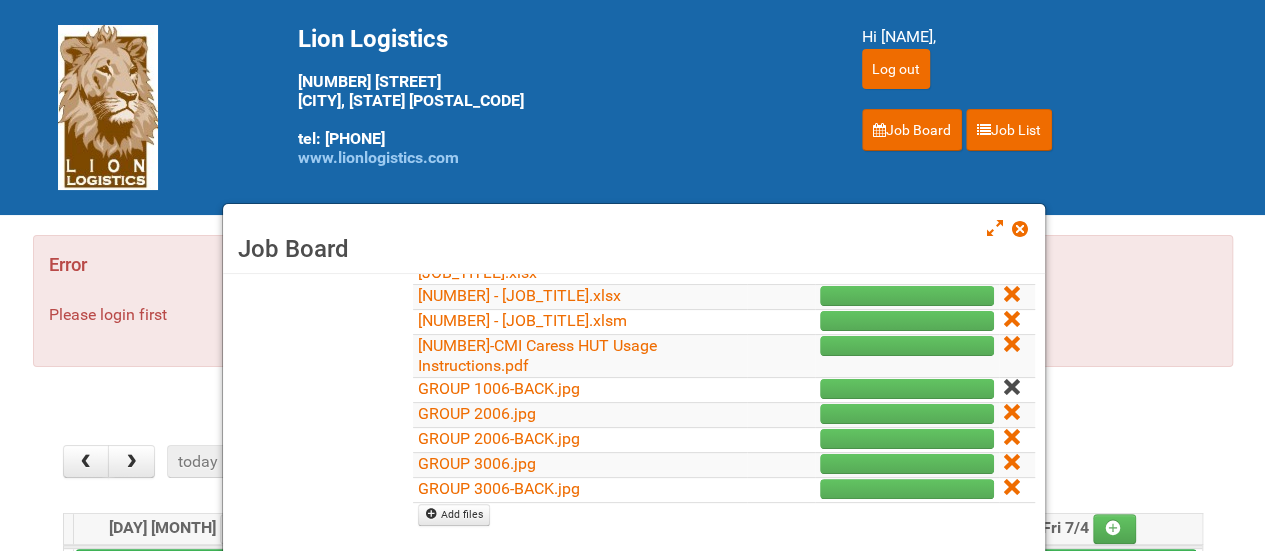 click at bounding box center [1011, 387] 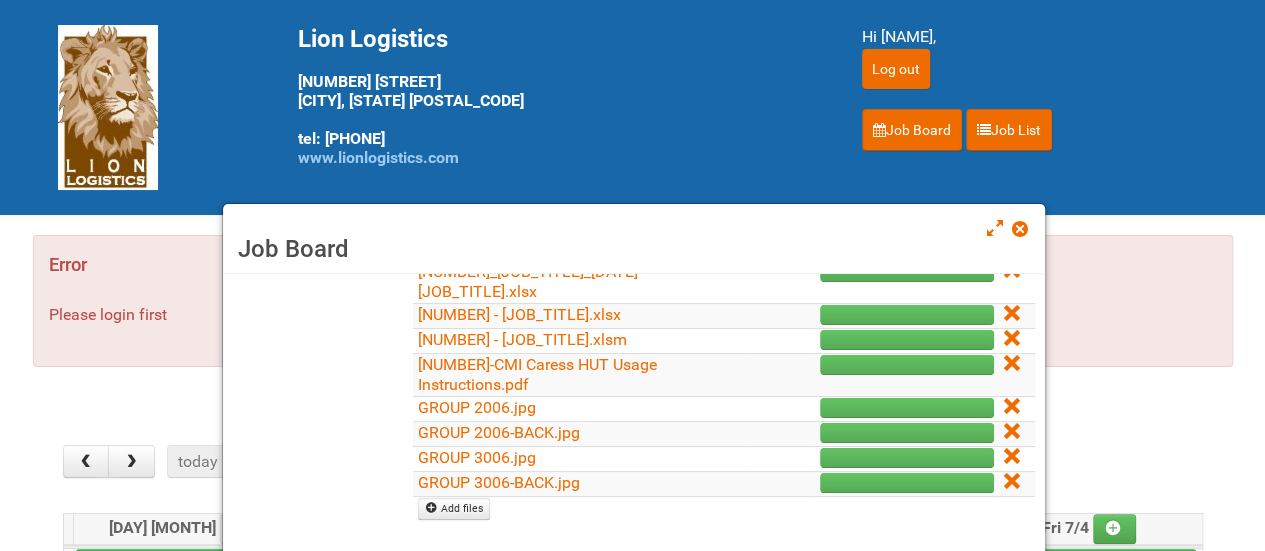 scroll, scrollTop: 330, scrollLeft: 0, axis: vertical 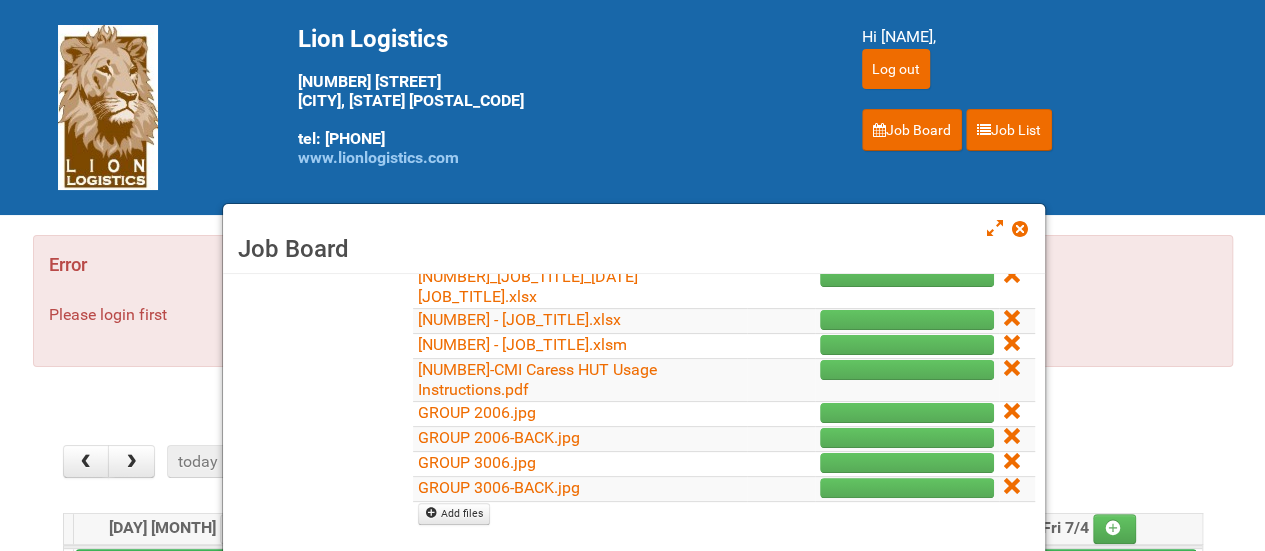 click at bounding box center (1017, 380) 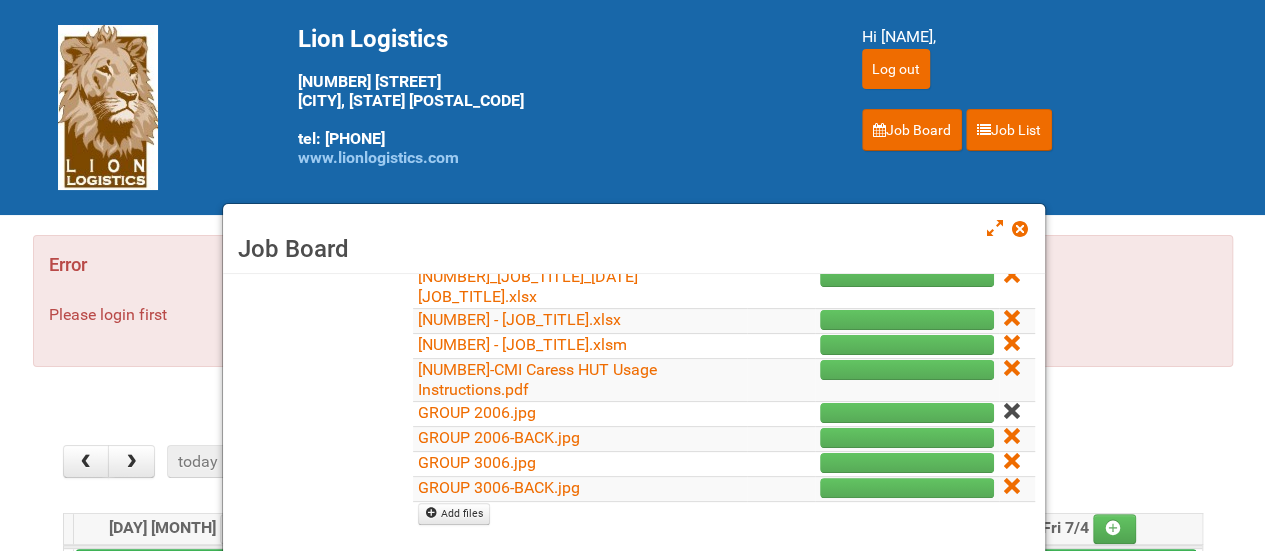 click at bounding box center [1011, 411] 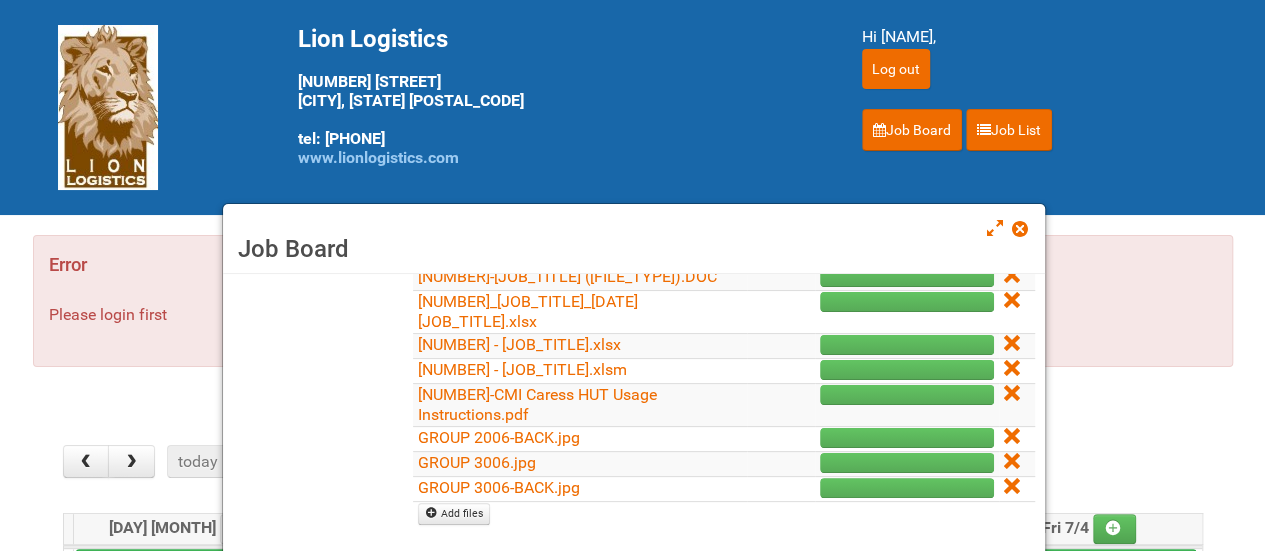 click at bounding box center [1017, 405] 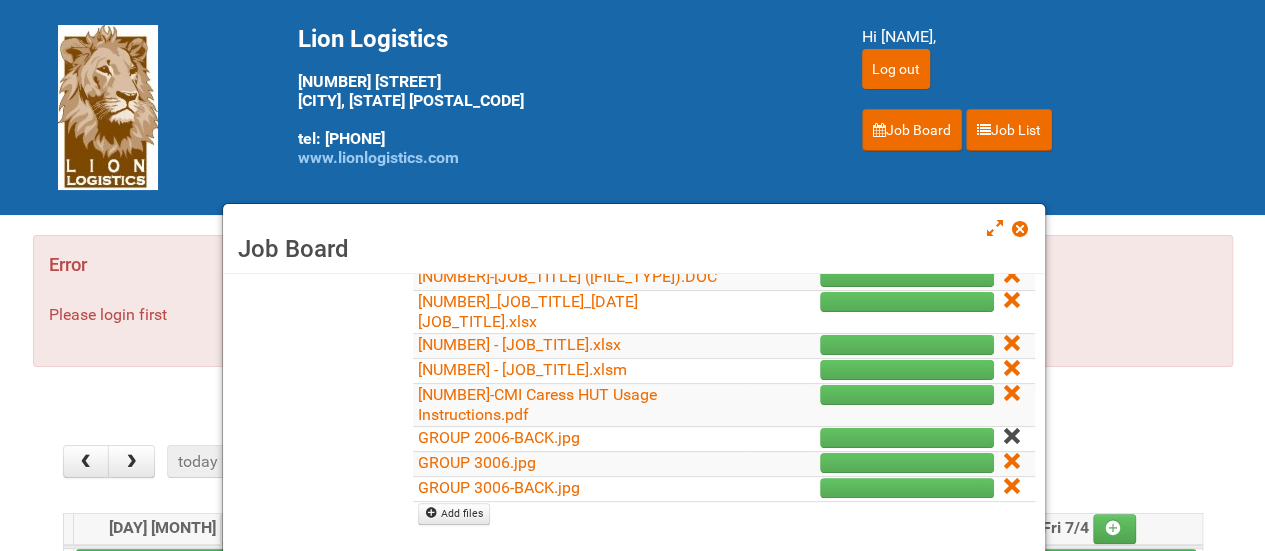 click at bounding box center [1011, 436] 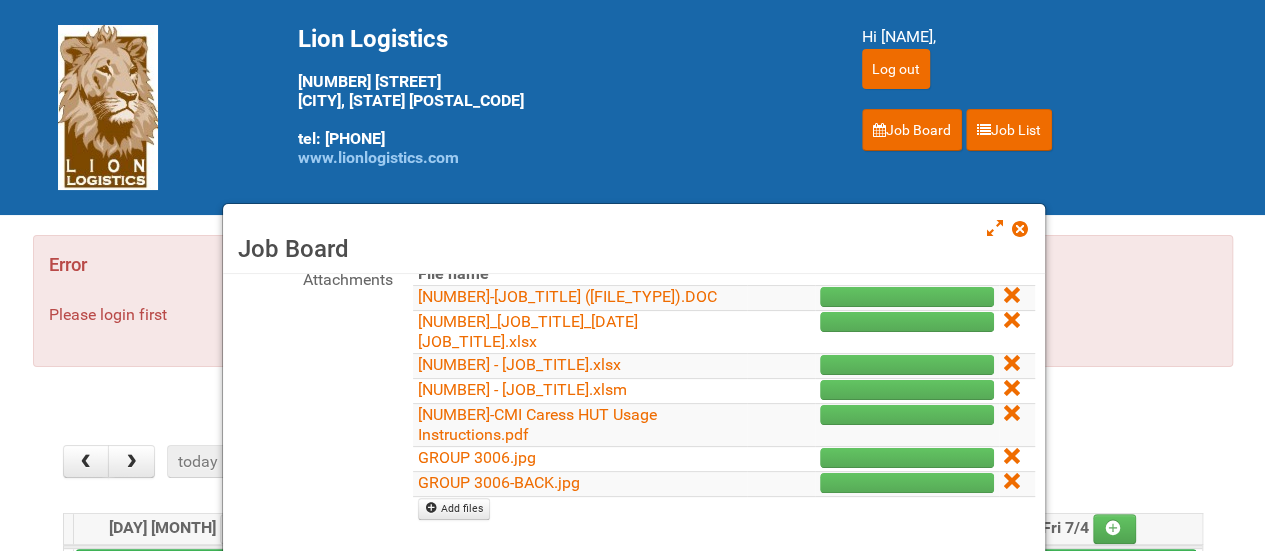 scroll, scrollTop: 280, scrollLeft: 0, axis: vertical 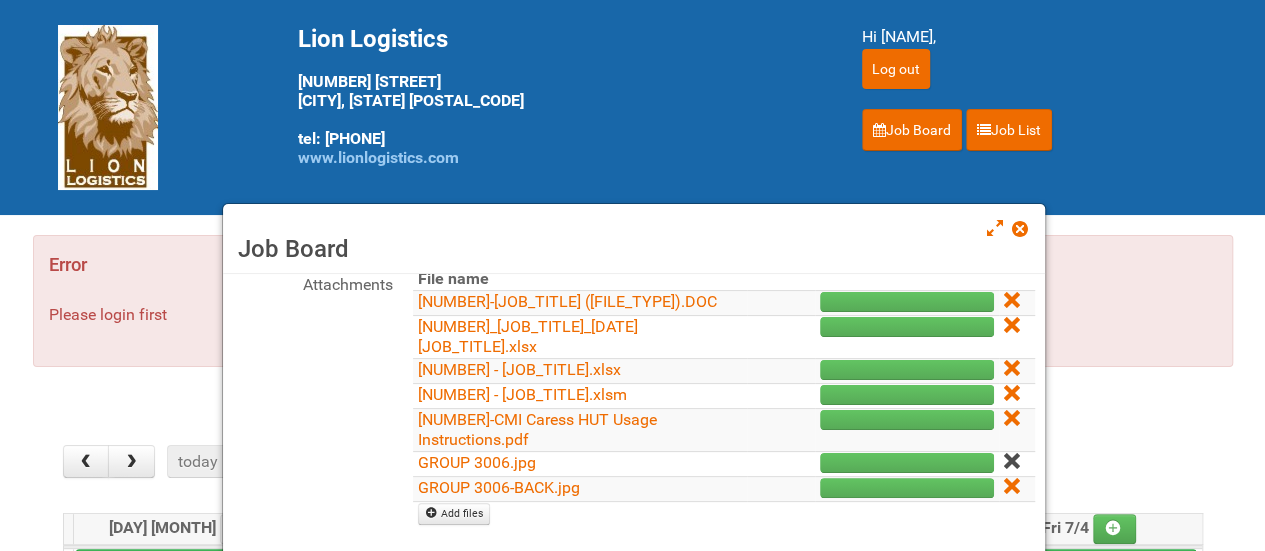 click at bounding box center (1013, 462) 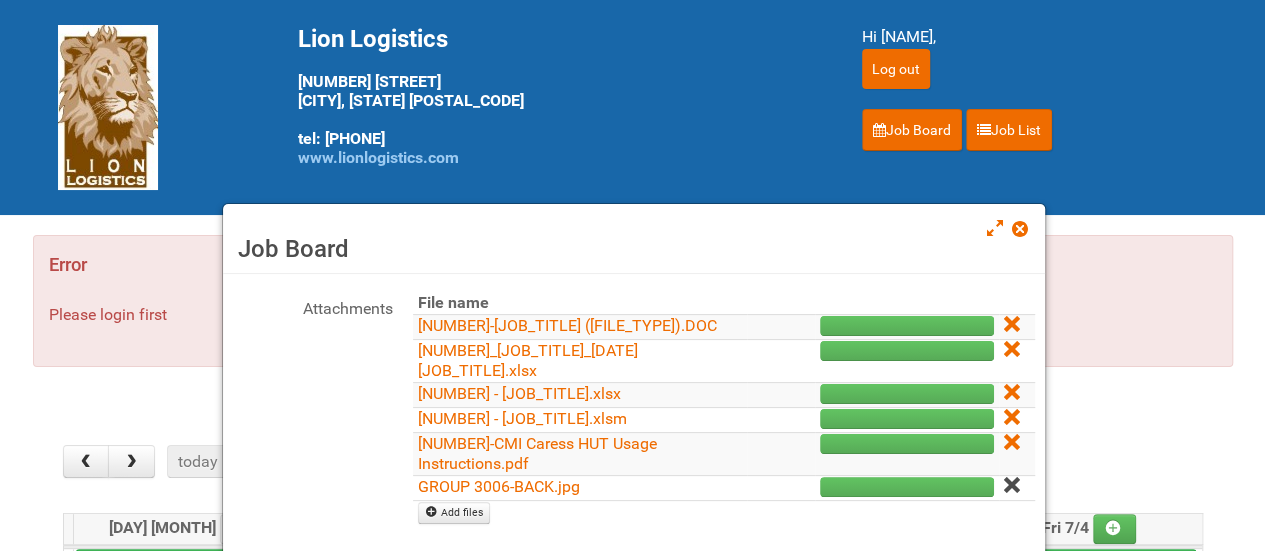 click at bounding box center [1011, 485] 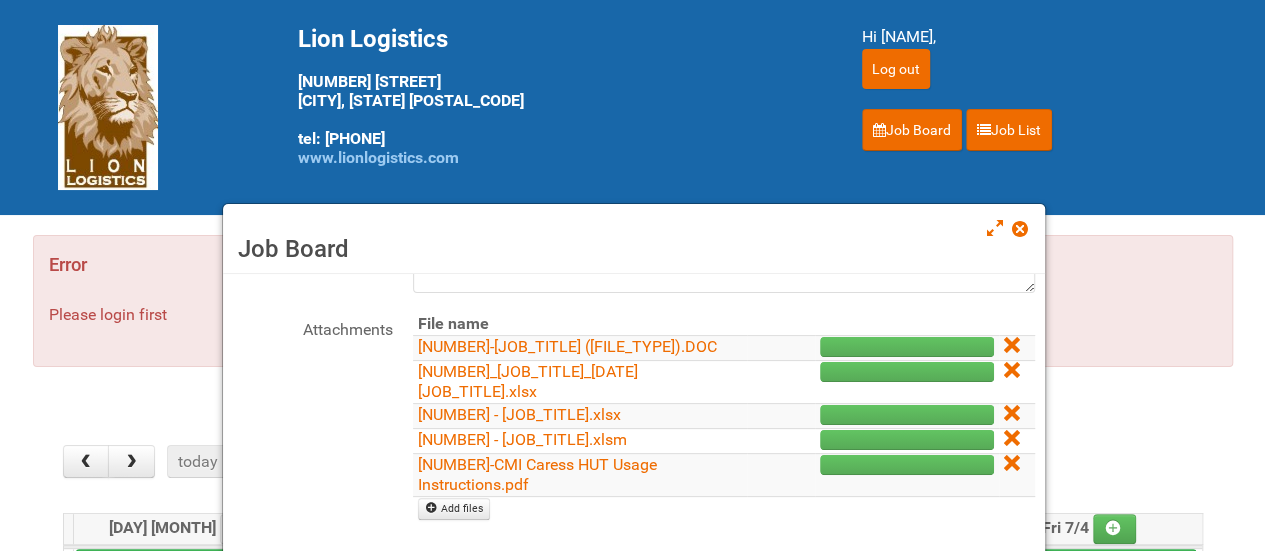 scroll, scrollTop: 231, scrollLeft: 0, axis: vertical 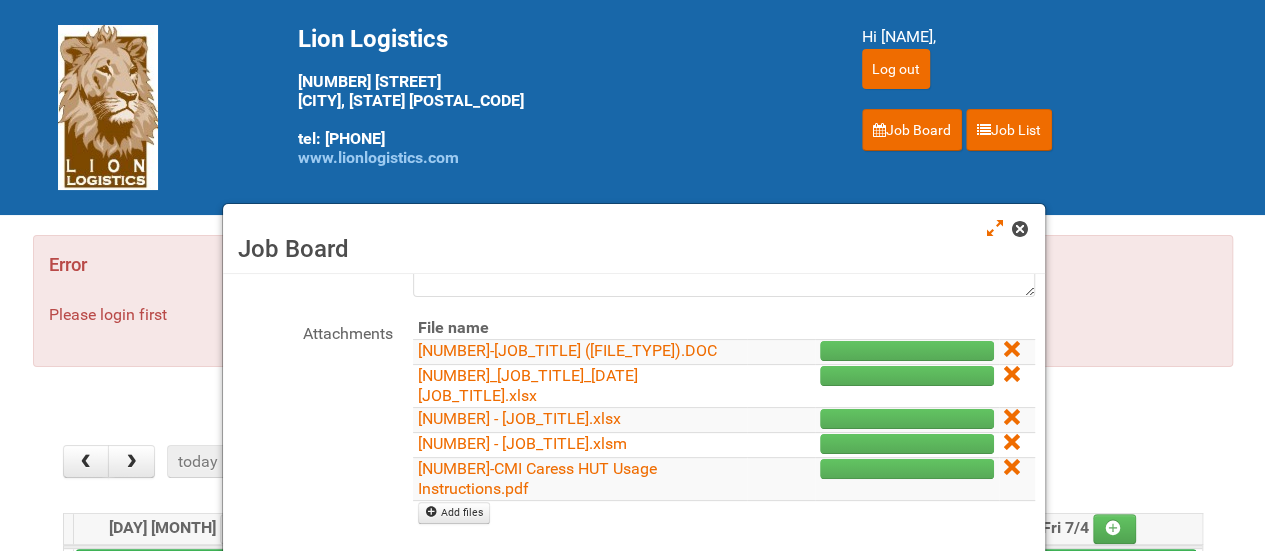 click at bounding box center [1019, 229] 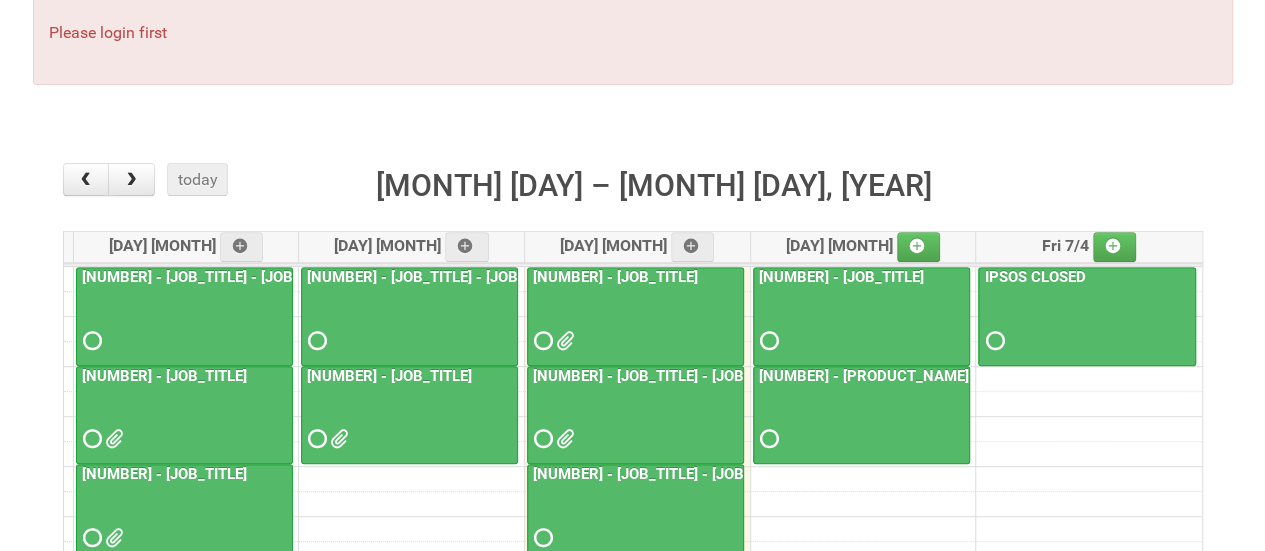 scroll, scrollTop: 300, scrollLeft: 0, axis: vertical 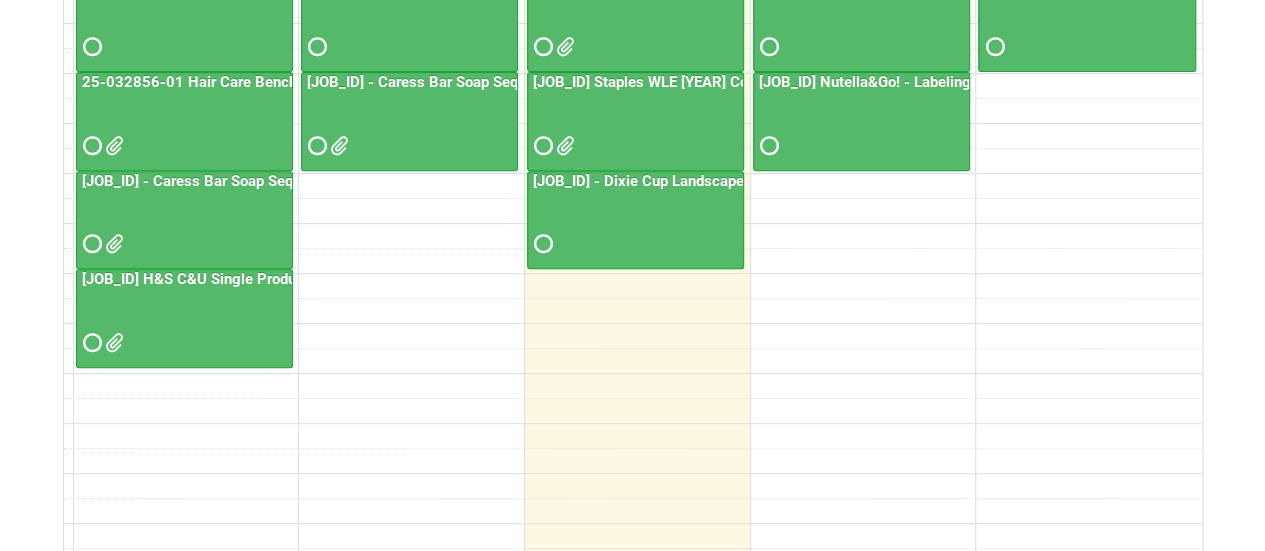 click at bounding box center [635, 23] 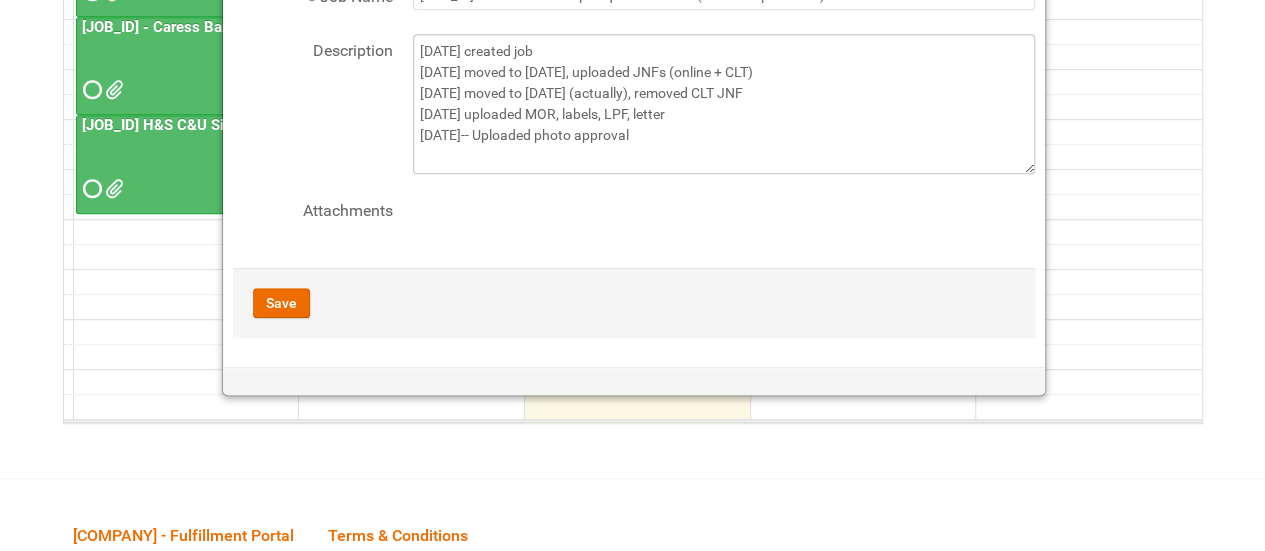 scroll, scrollTop: 456, scrollLeft: 0, axis: vertical 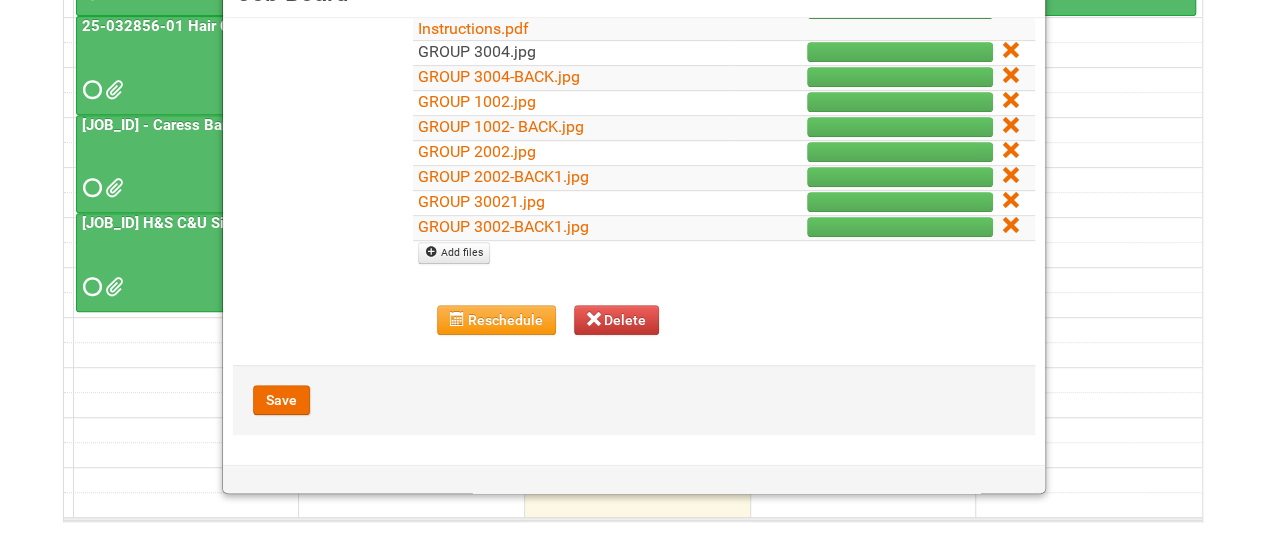click on "GROUP 3004.jpg" at bounding box center (477, 51) 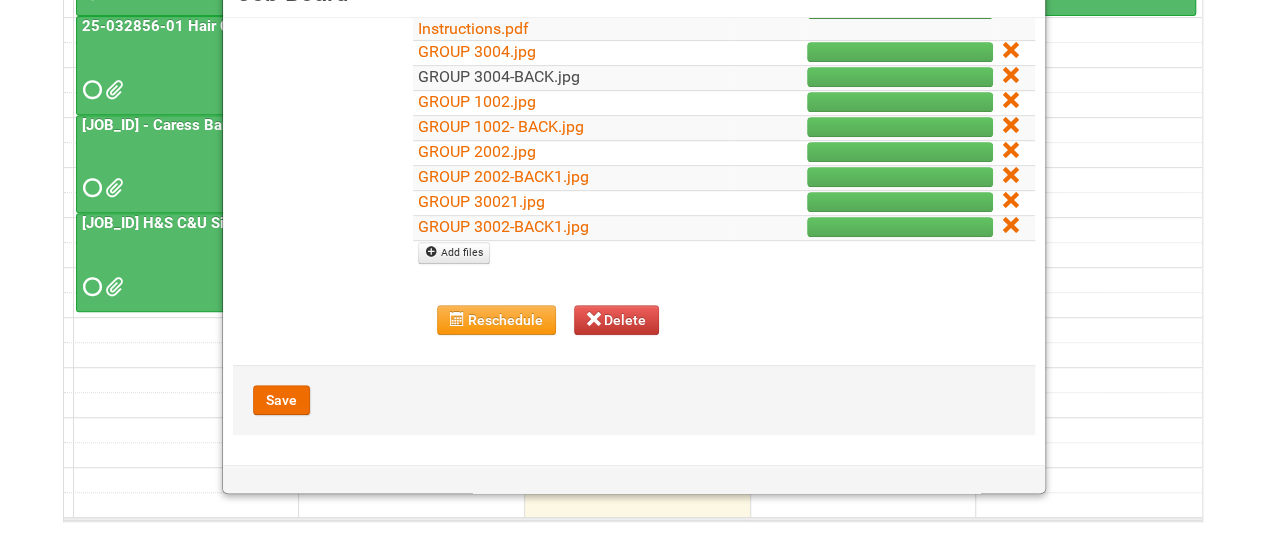 click on "GROUP [NUMBER]-BACK.jpg" at bounding box center (499, 76) 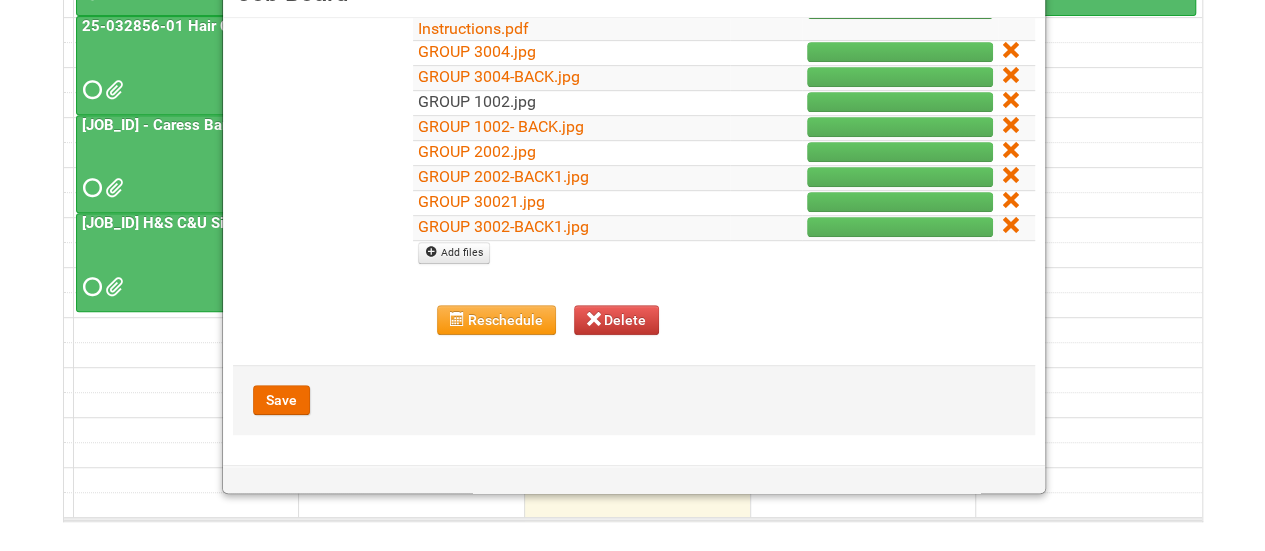 click on "GROUP 1002.jpg" at bounding box center (477, 101) 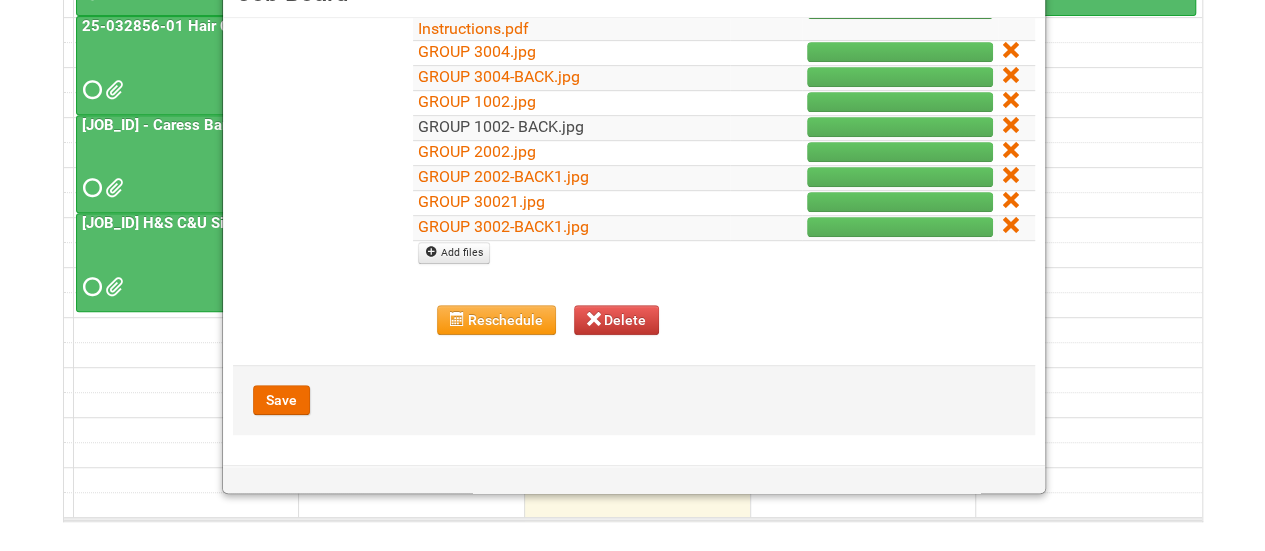 click on "GROUP 1002- BACK.jpg" at bounding box center (501, 126) 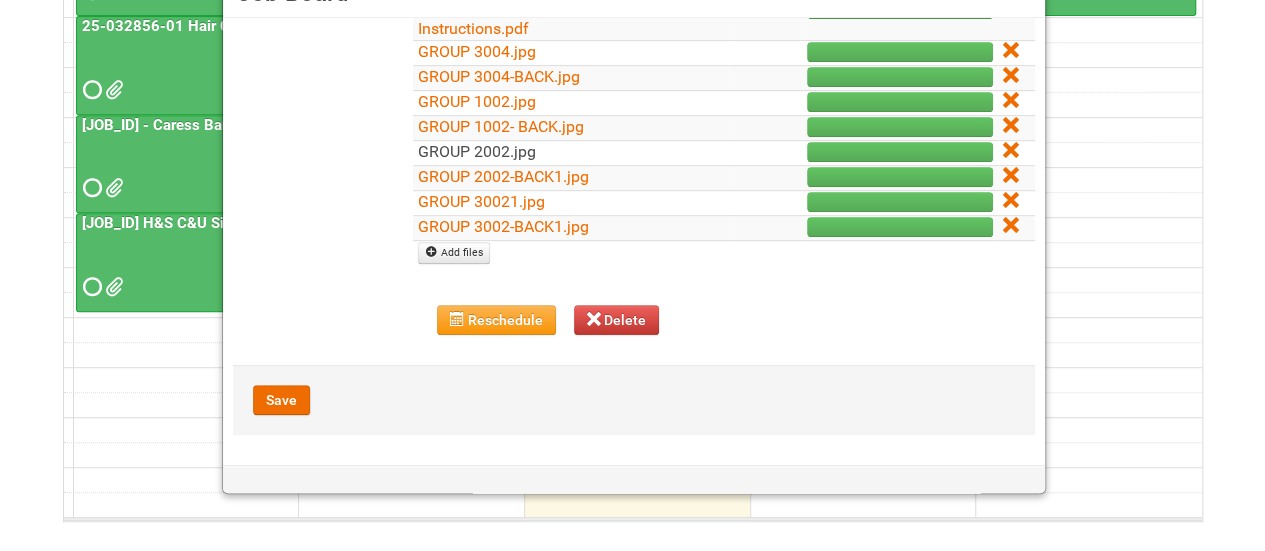 click on "GROUP 2002.jpg" at bounding box center (477, 151) 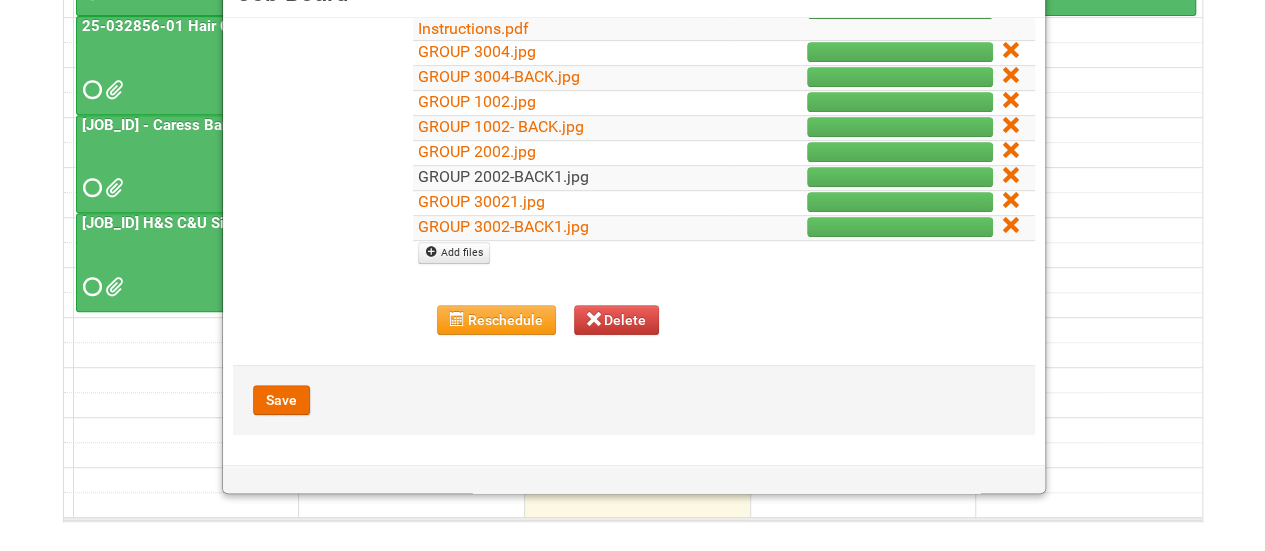 click on "GROUP 2002-BACK1.jpg" at bounding box center (503, 176) 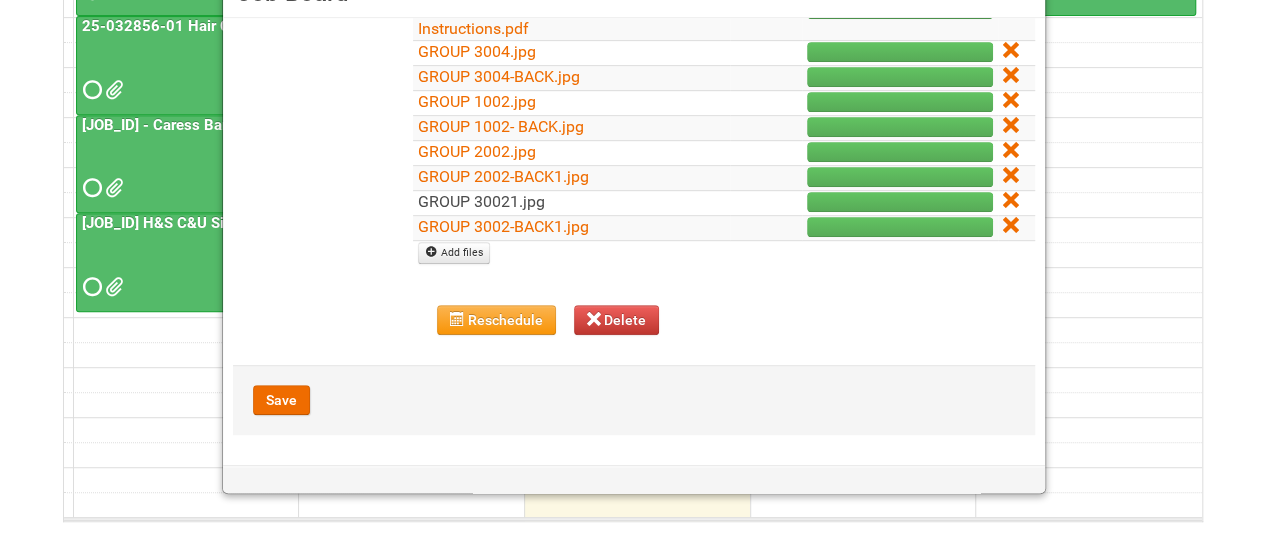 click on "GROUP 30021.jpg" at bounding box center [481, 201] 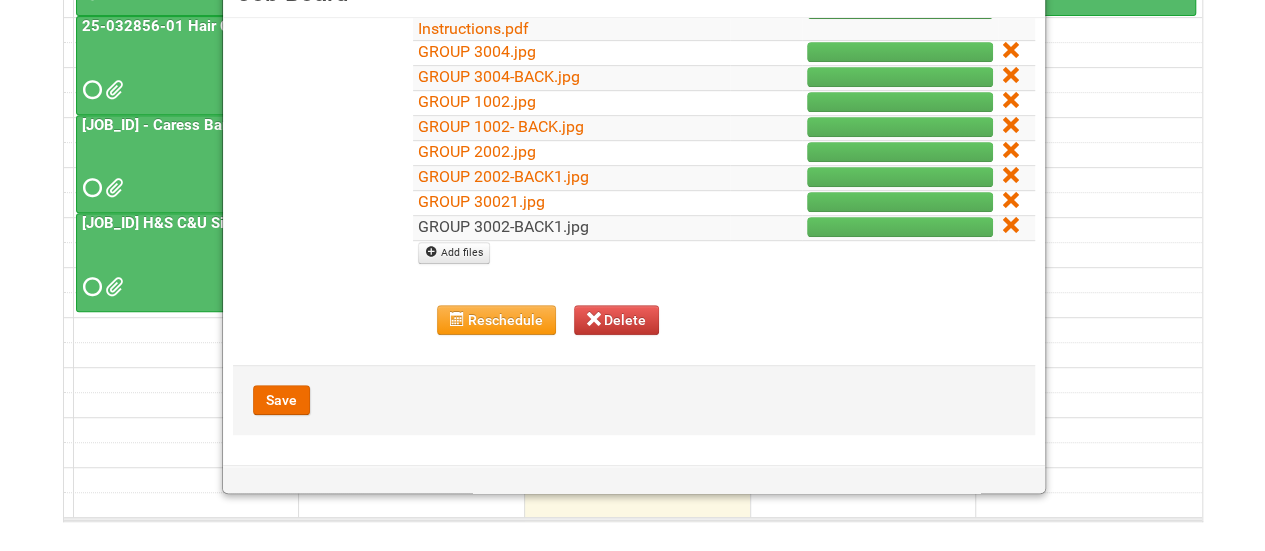 click on "GROUP 3002-BACK1.jpg" at bounding box center [503, 226] 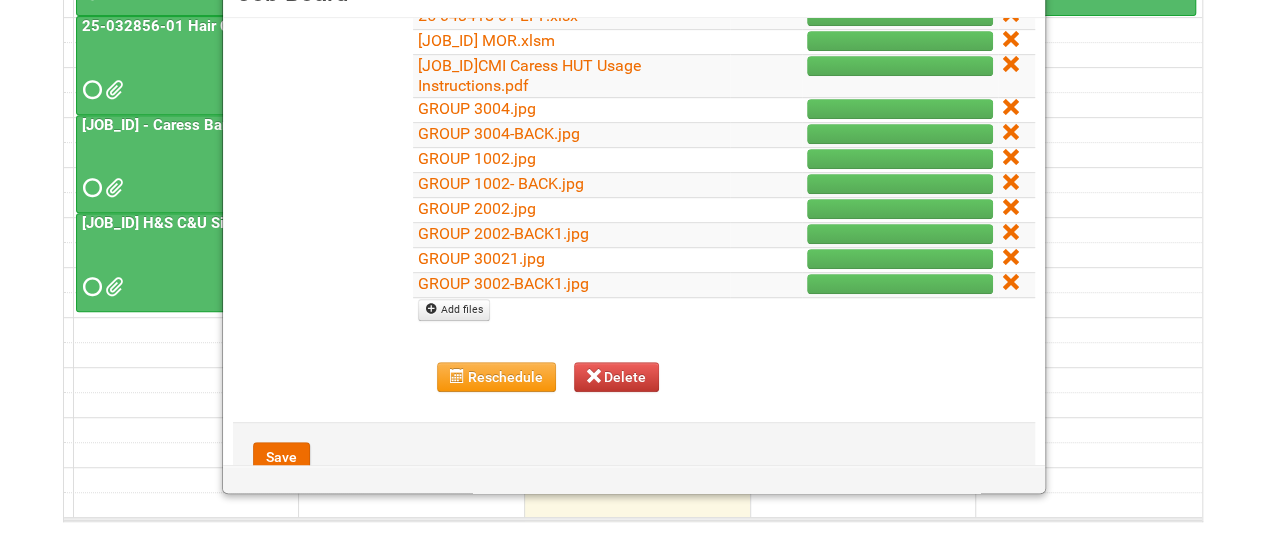 scroll, scrollTop: 328, scrollLeft: 0, axis: vertical 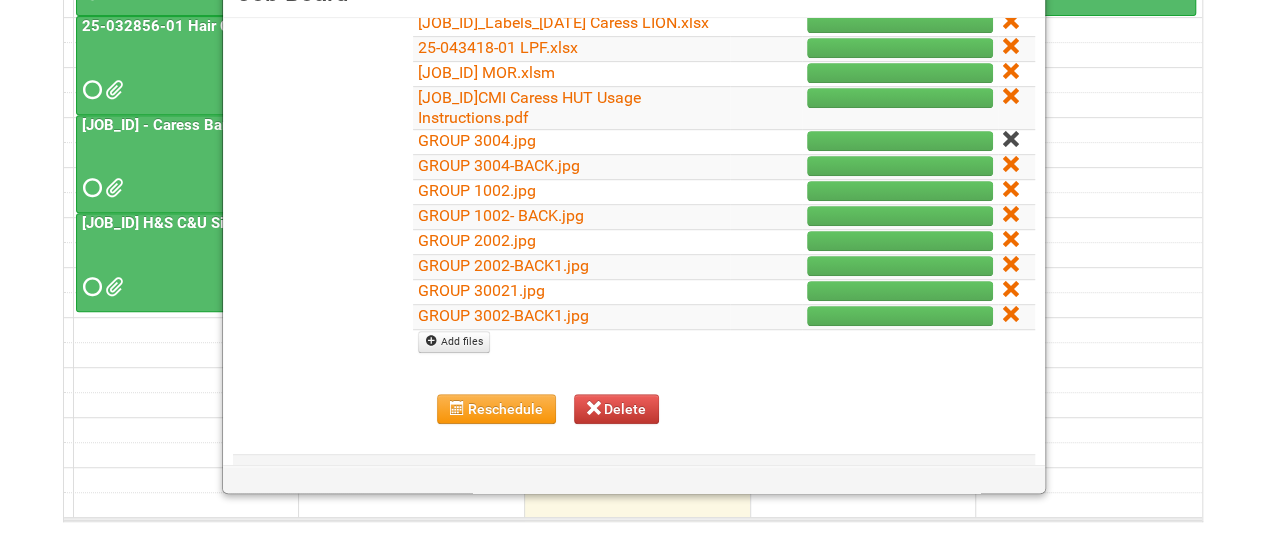 click at bounding box center (1010, 139) 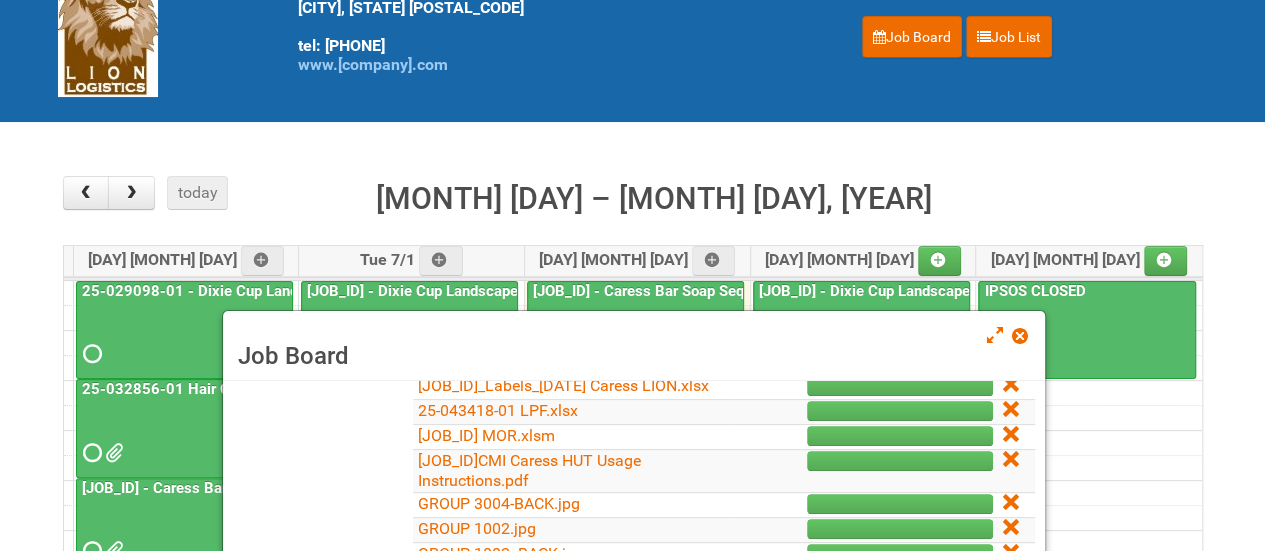 scroll, scrollTop: 300, scrollLeft: 0, axis: vertical 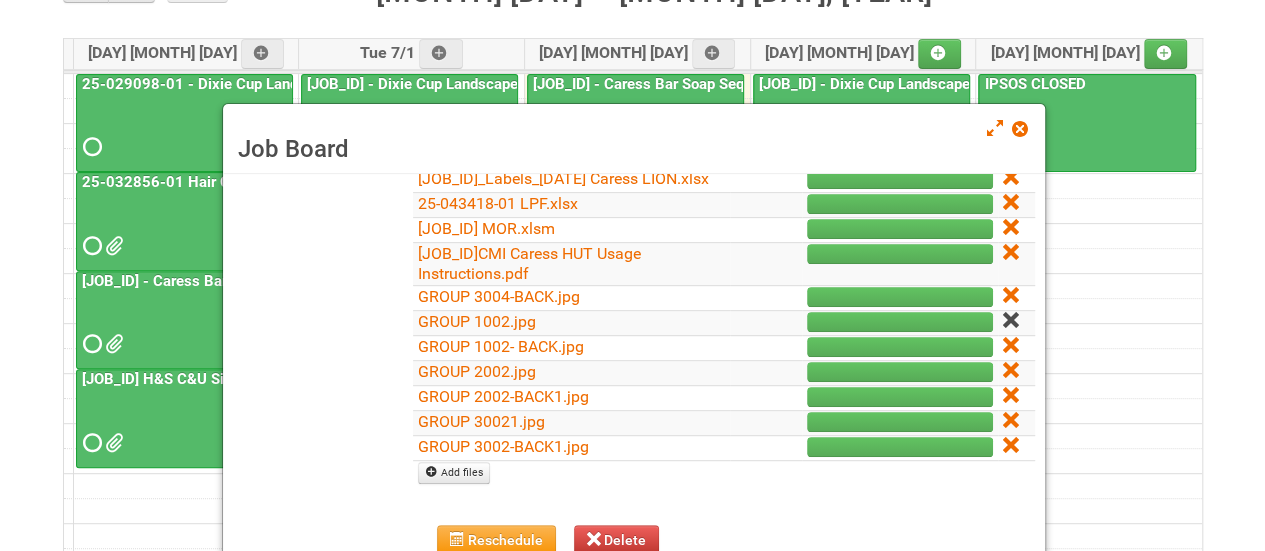 click at bounding box center (1010, 320) 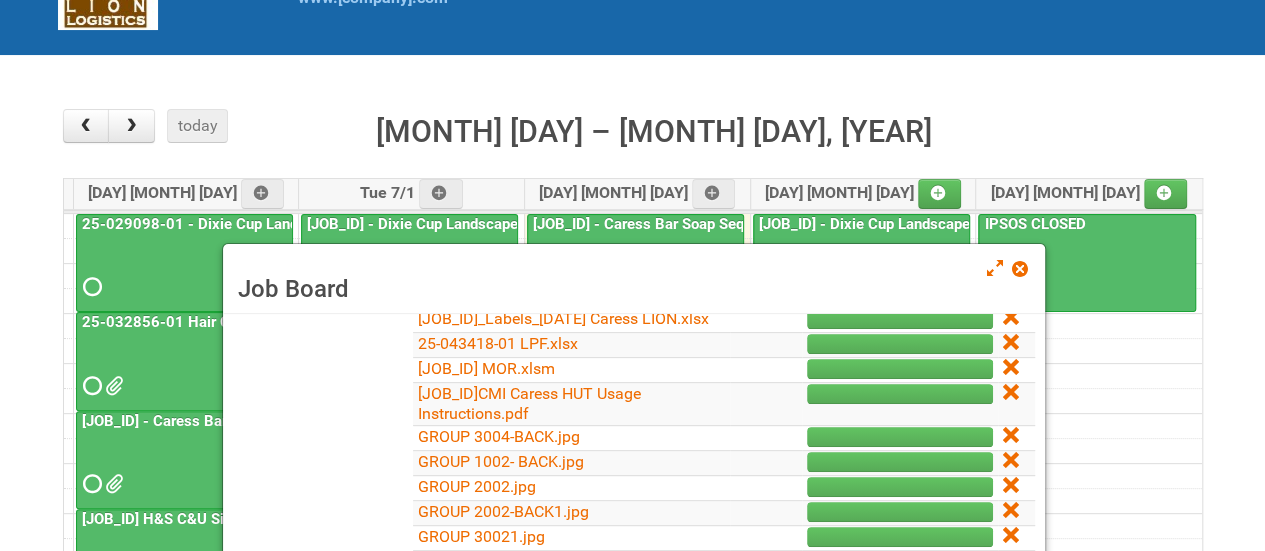 scroll, scrollTop: 400, scrollLeft: 0, axis: vertical 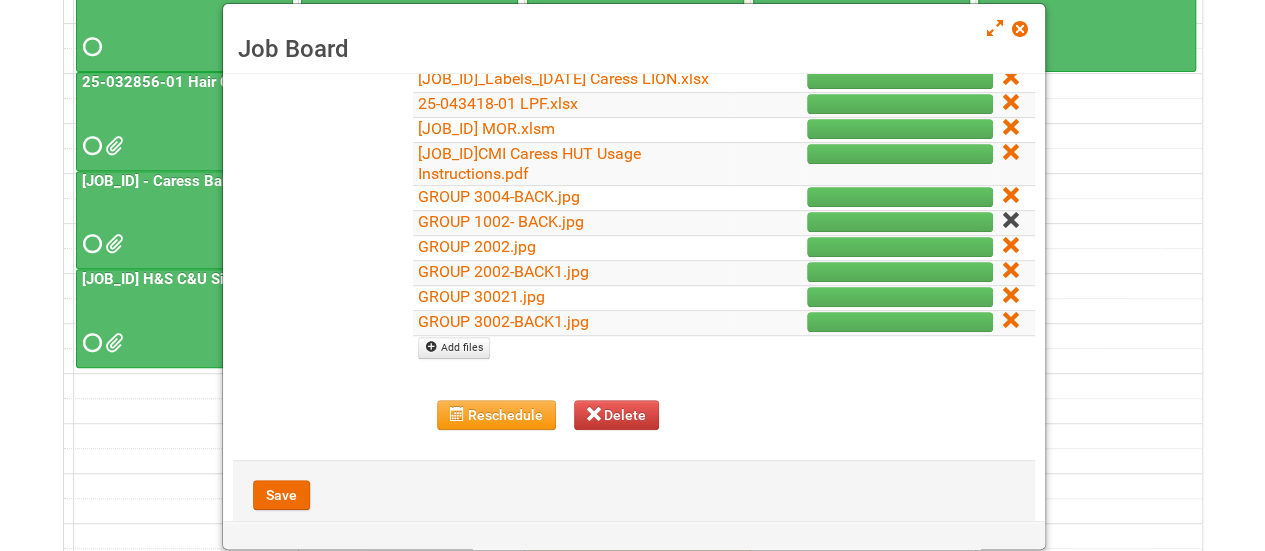 click at bounding box center [1010, 220] 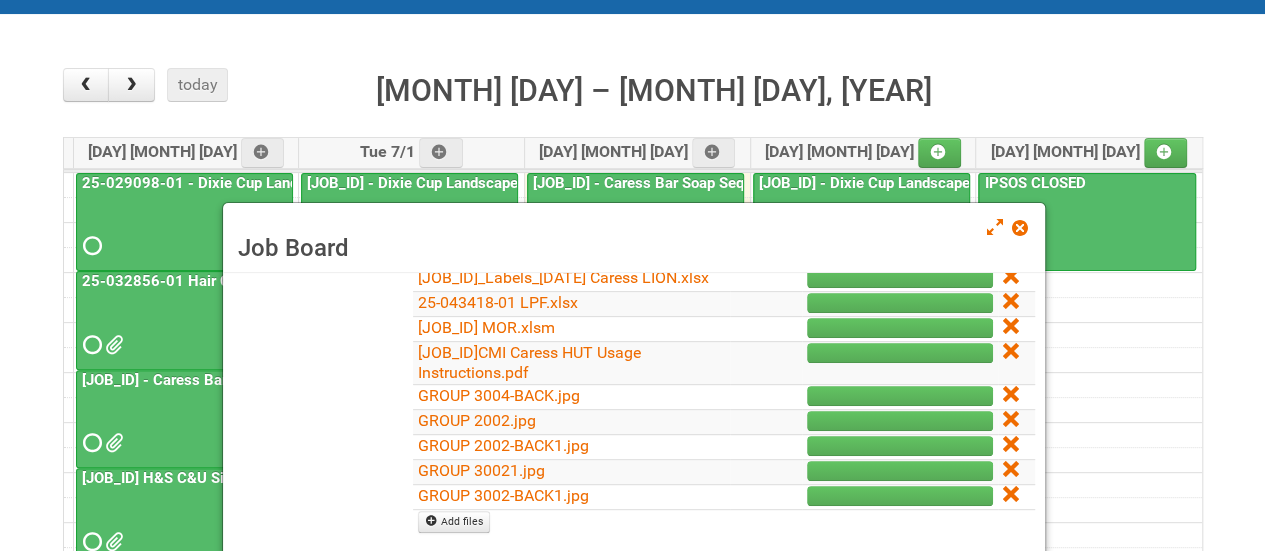 scroll, scrollTop: 400, scrollLeft: 0, axis: vertical 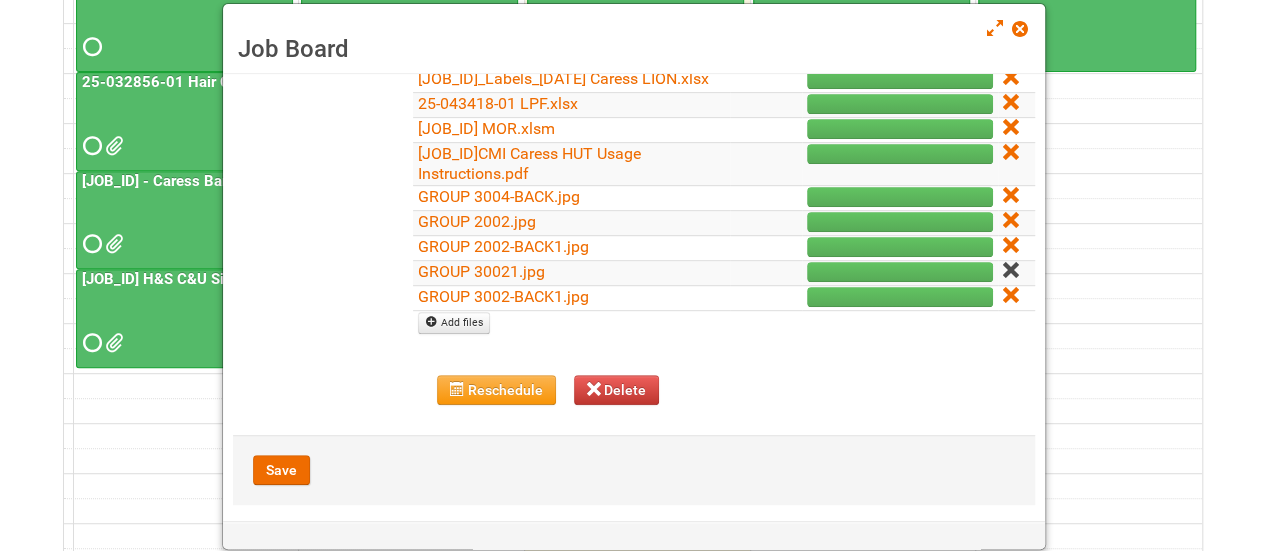 drag, startPoint x: 982, startPoint y: 291, endPoint x: 1001, endPoint y: 283, distance: 20.615528 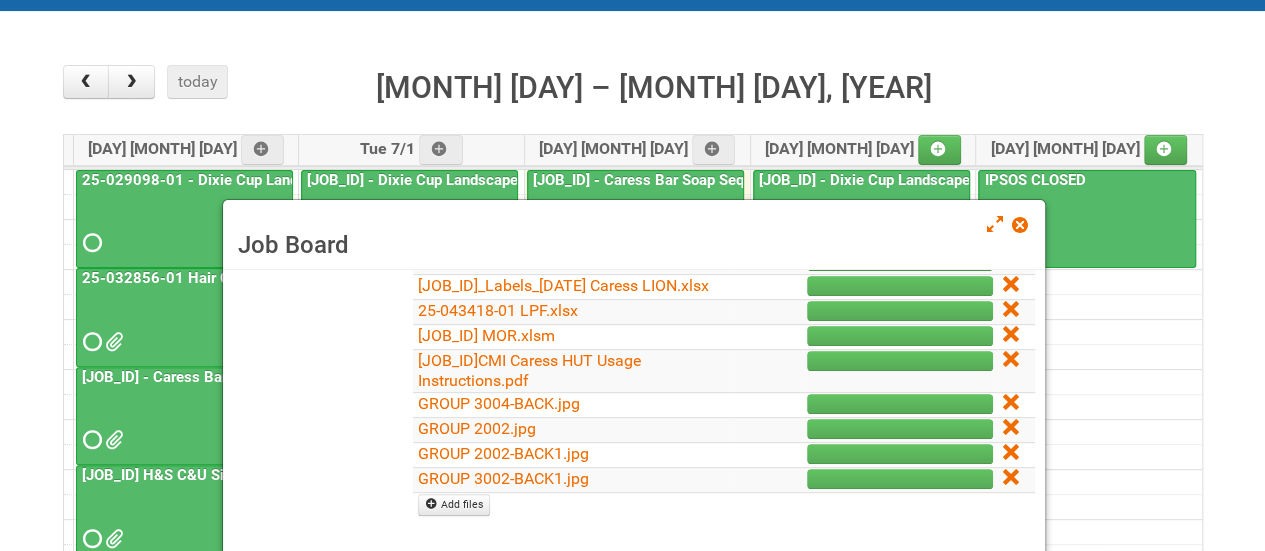 scroll, scrollTop: 500, scrollLeft: 0, axis: vertical 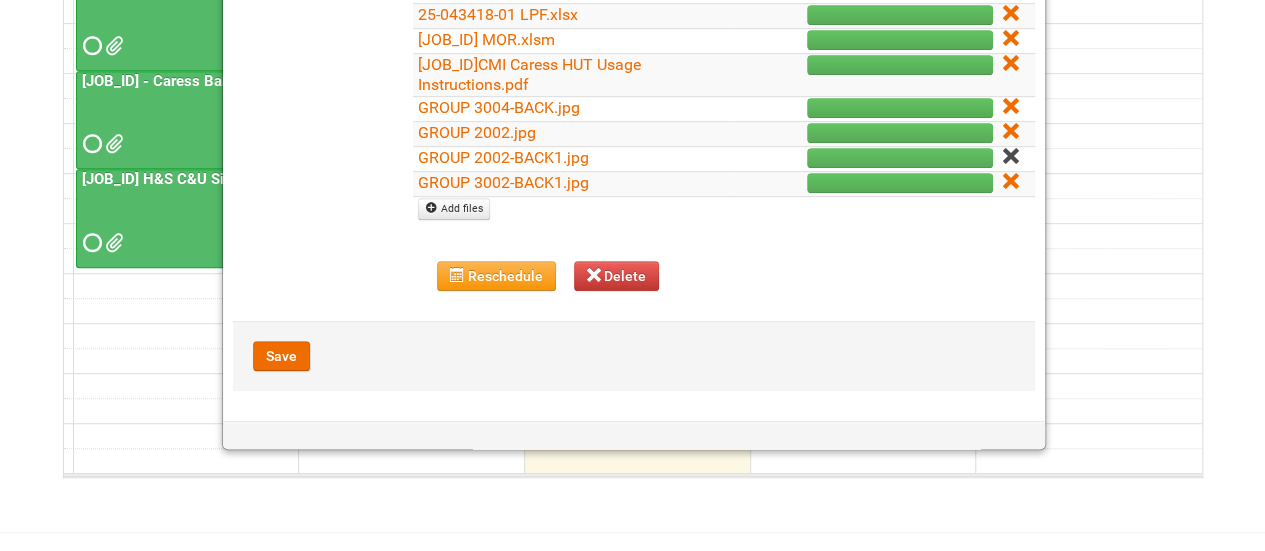click at bounding box center (1010, 156) 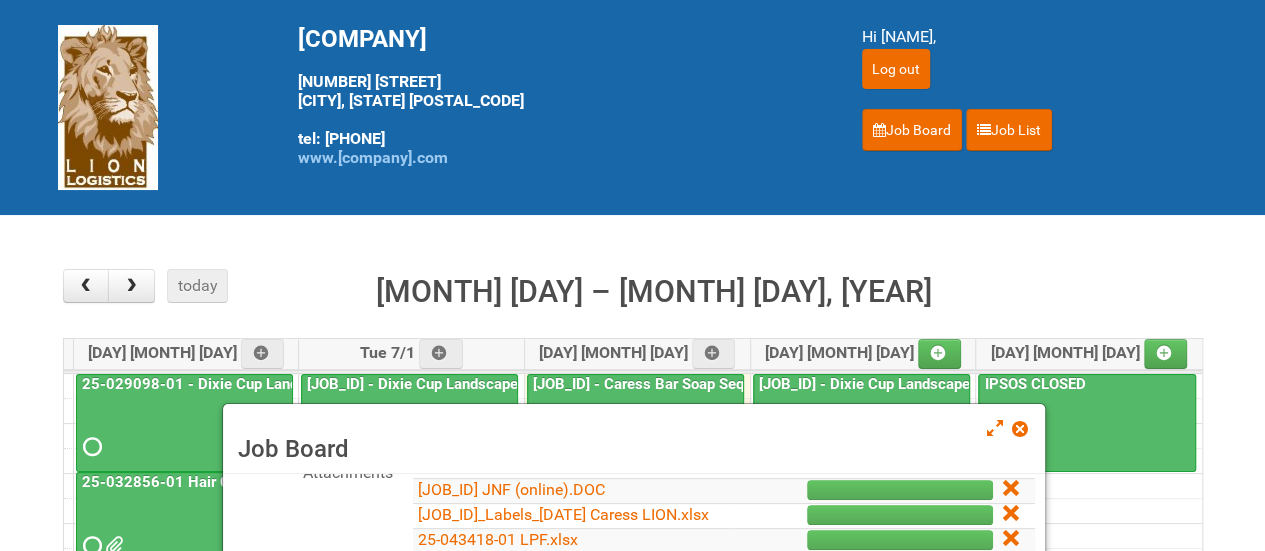 scroll, scrollTop: 305, scrollLeft: 0, axis: vertical 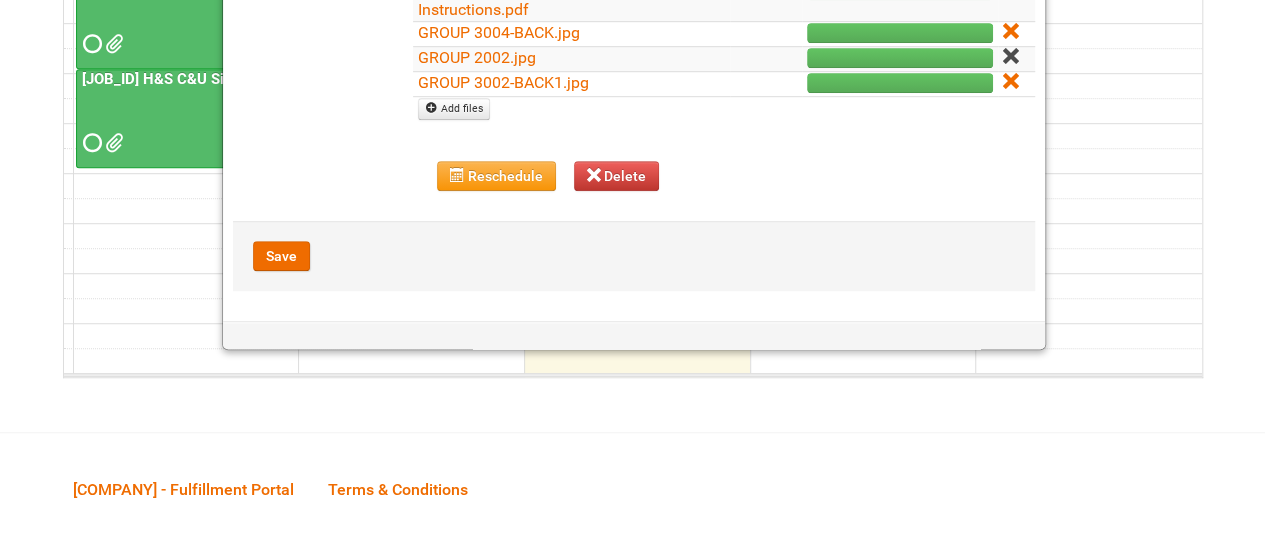 click at bounding box center [1010, 56] 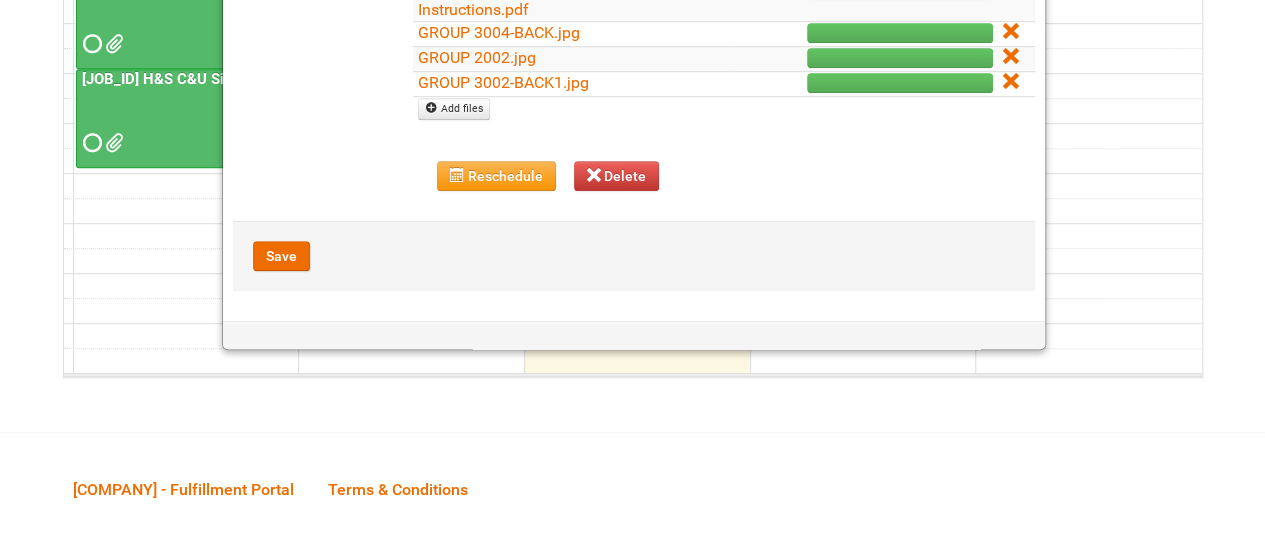 scroll, scrollTop: 0, scrollLeft: 0, axis: both 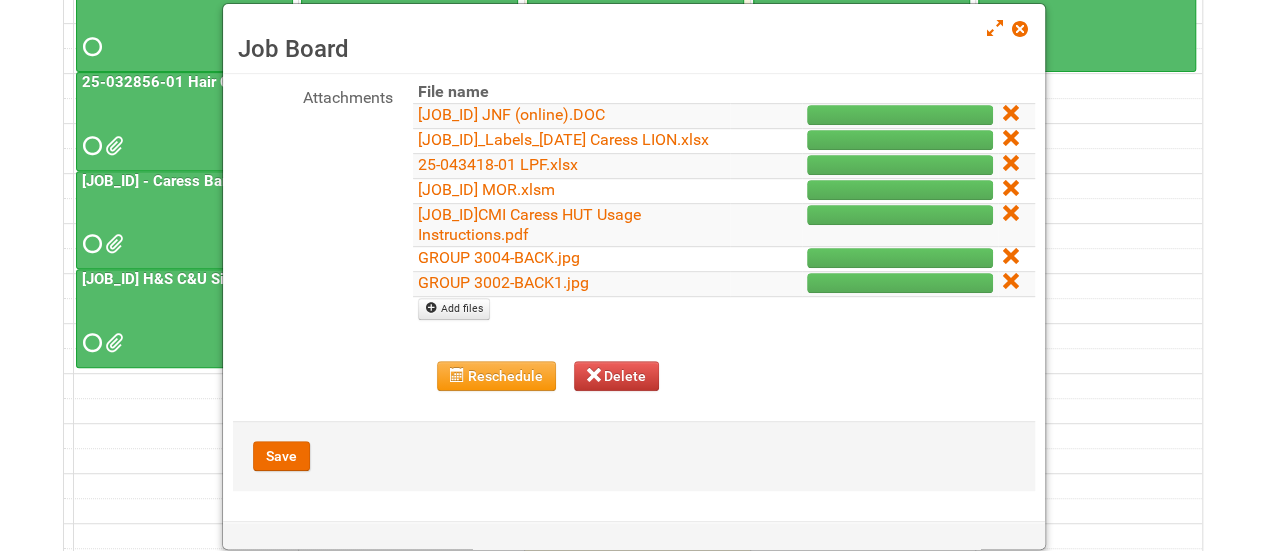 click at bounding box center [716, 208] 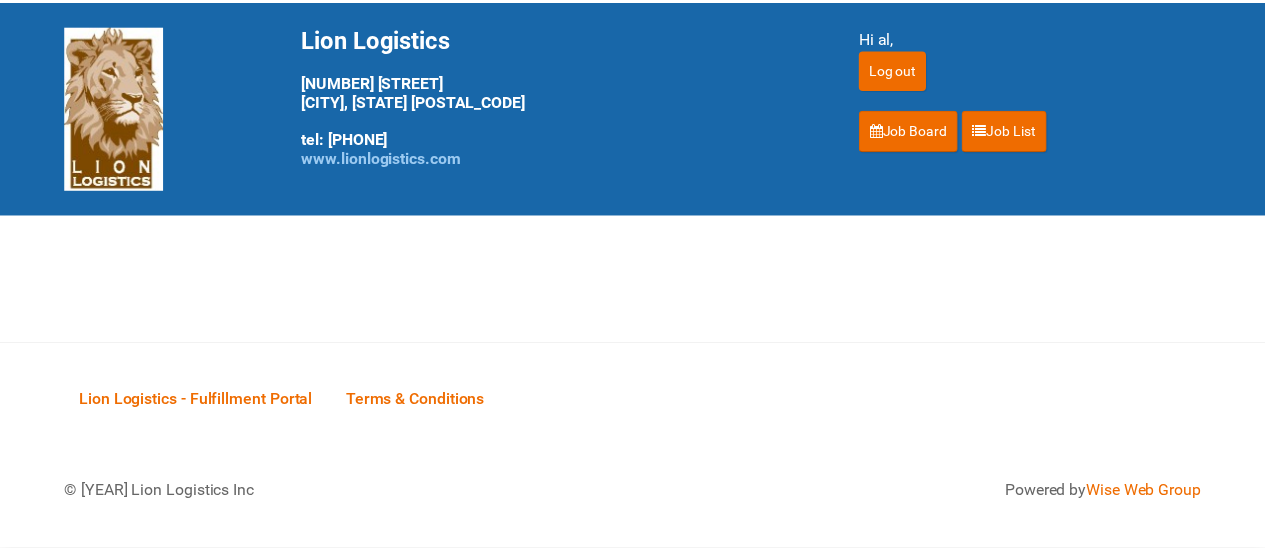 scroll, scrollTop: 0, scrollLeft: 0, axis: both 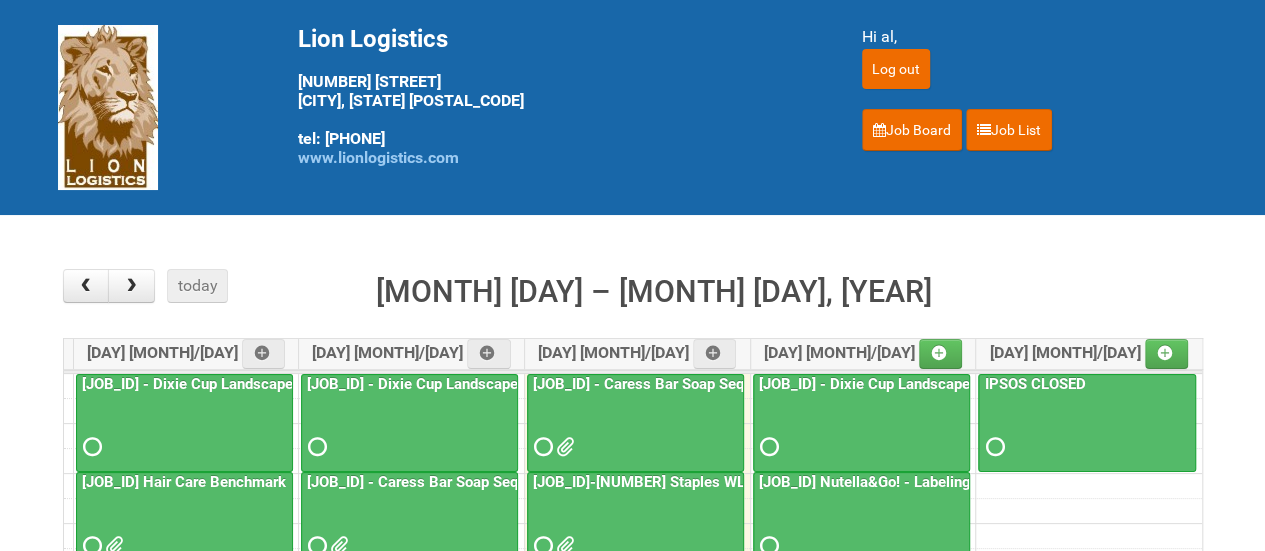 click on "[JOB_ID] - Caress Bar Soap Seq Mon US HUT (online respondents)" at bounding box center (753, 384) 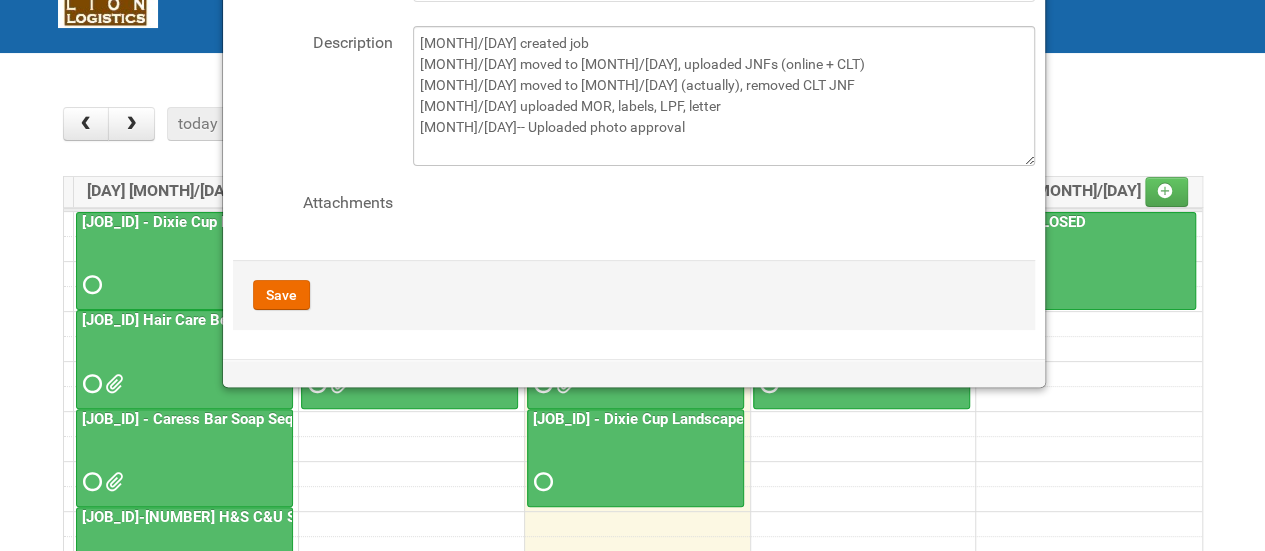 scroll, scrollTop: 0, scrollLeft: 0, axis: both 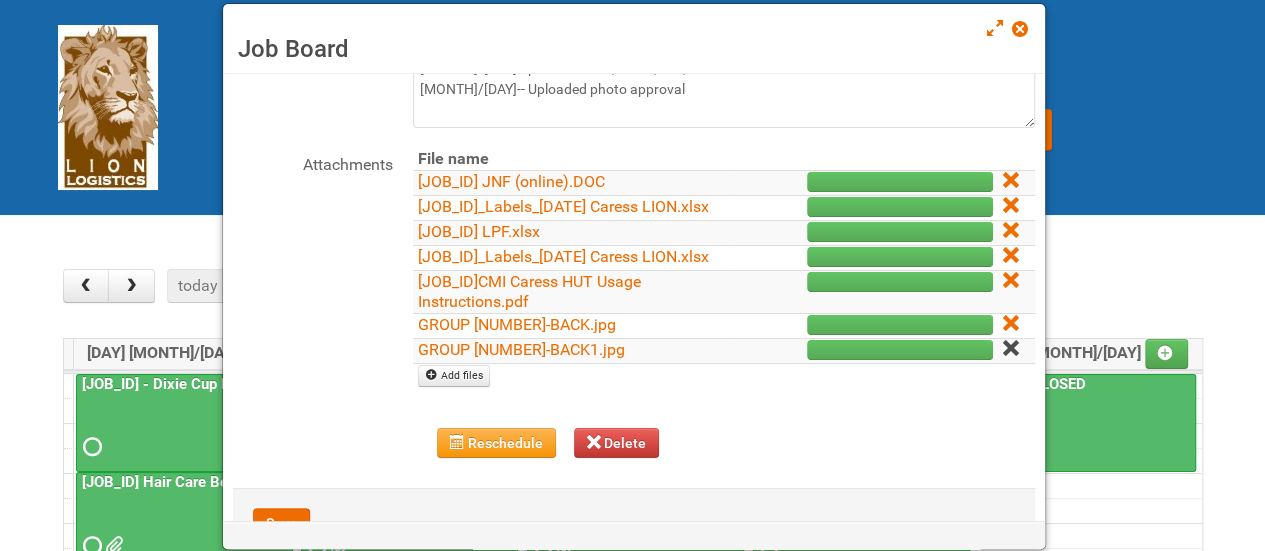 click at bounding box center (1010, 348) 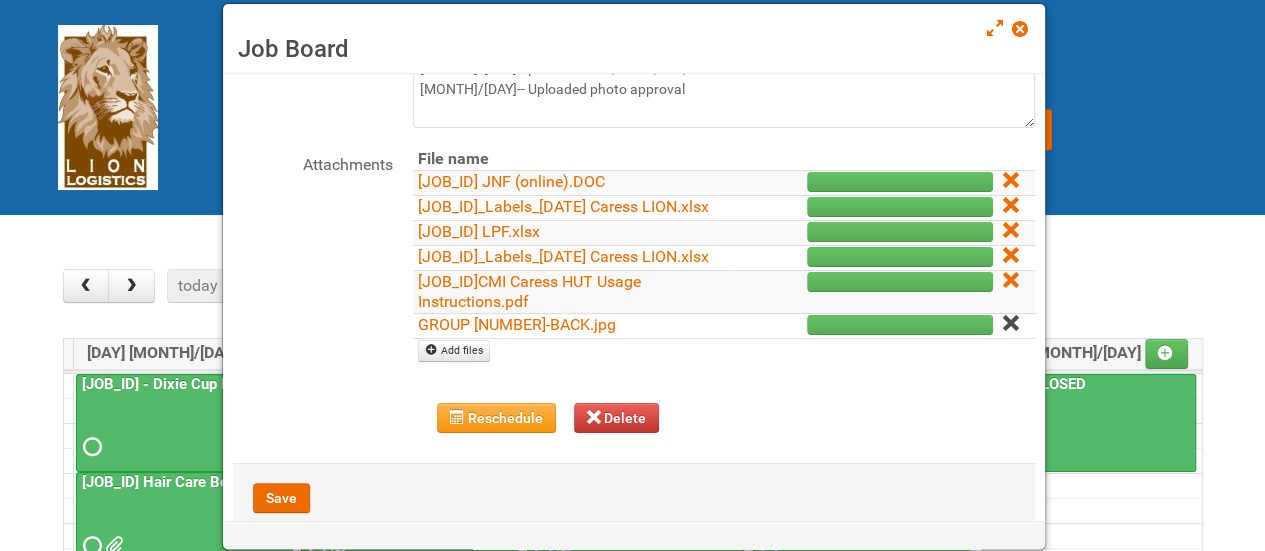 click at bounding box center [1010, 323] 